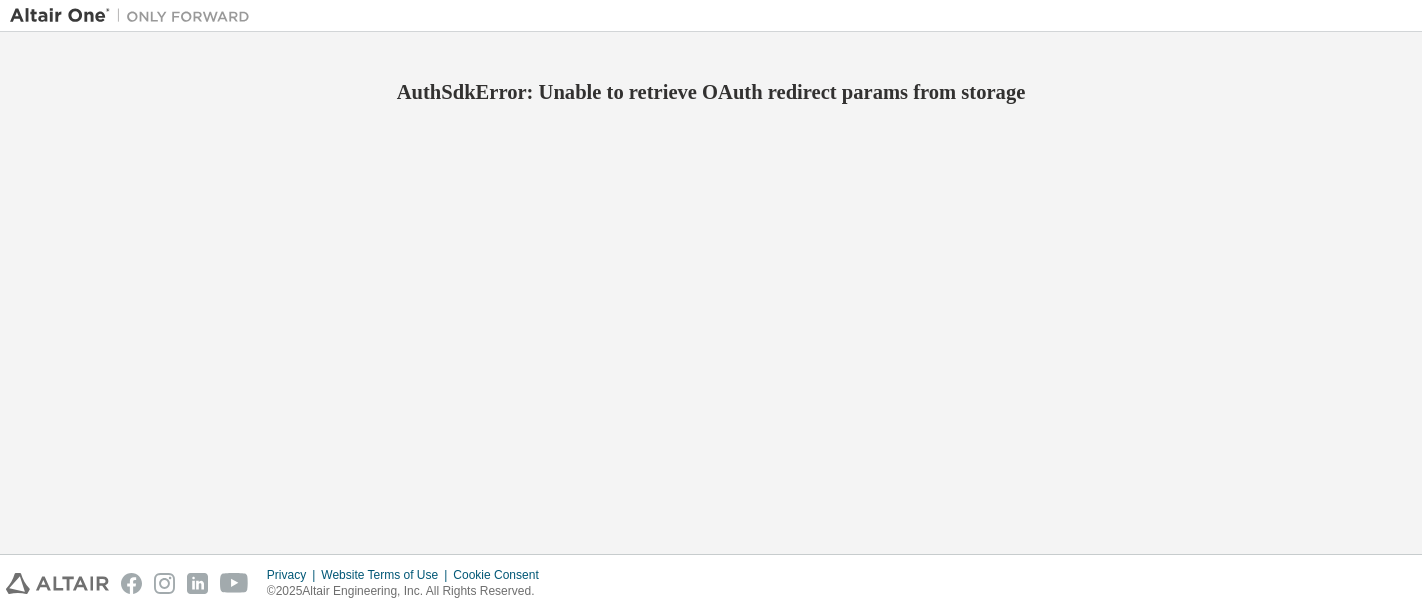 scroll, scrollTop: 0, scrollLeft: 0, axis: both 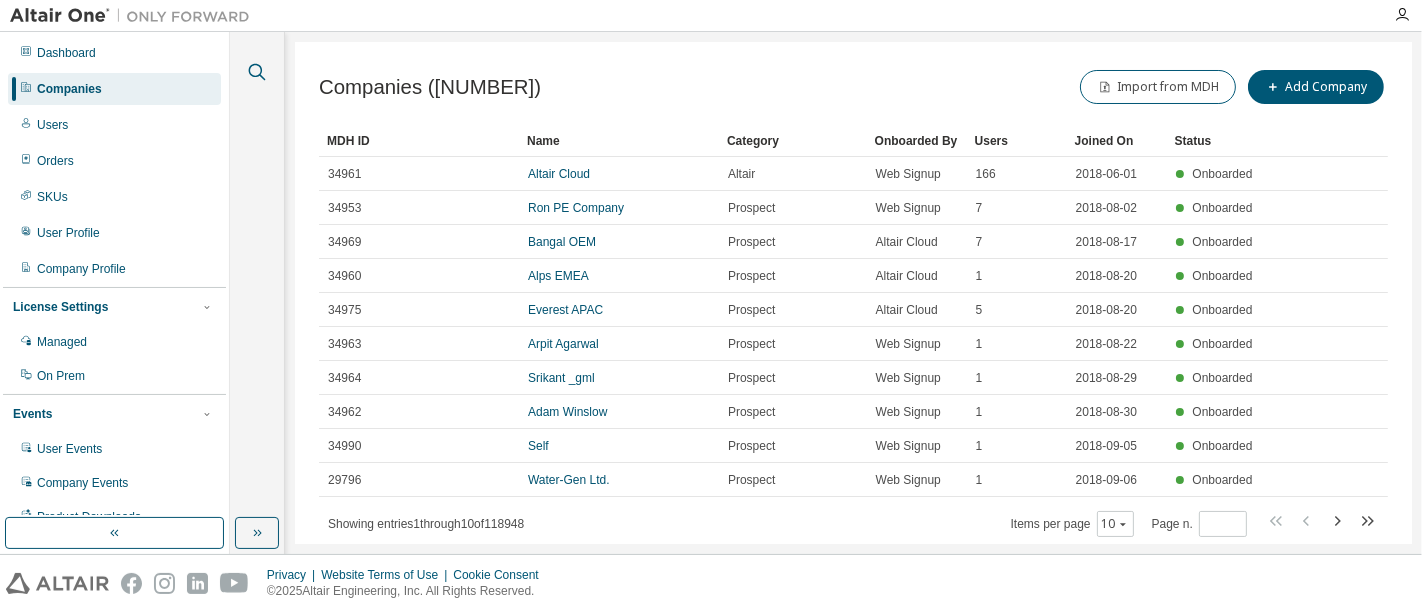click 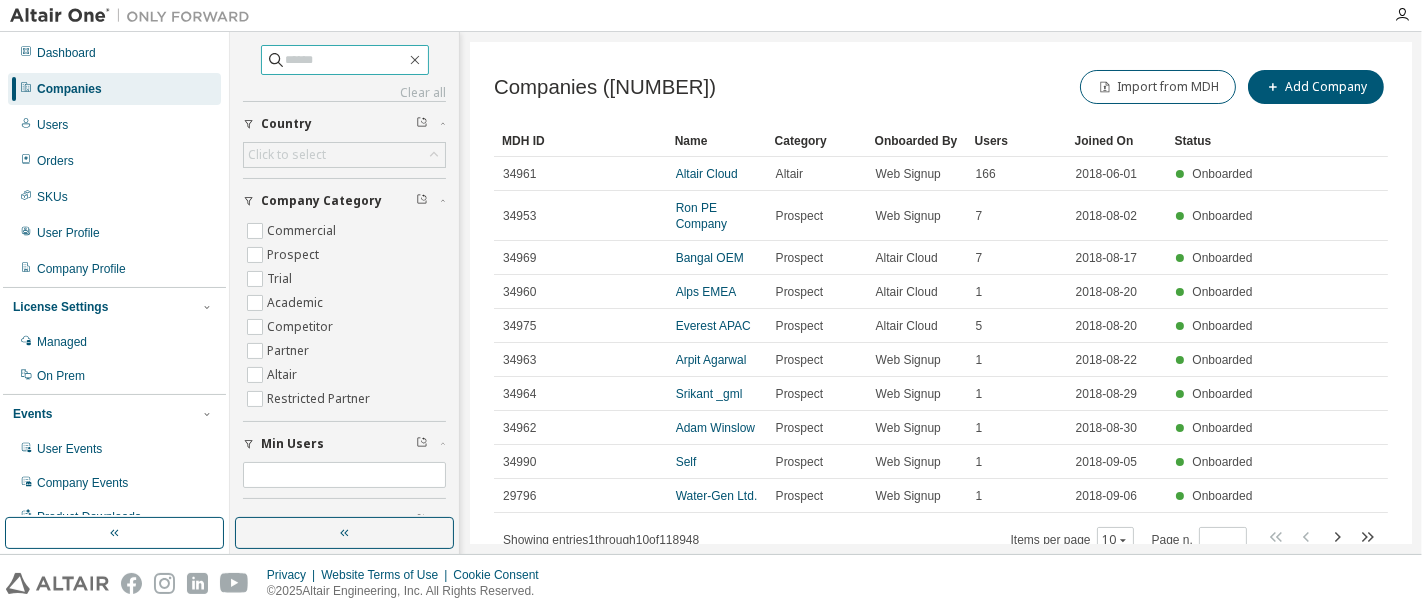 click at bounding box center [346, 60] 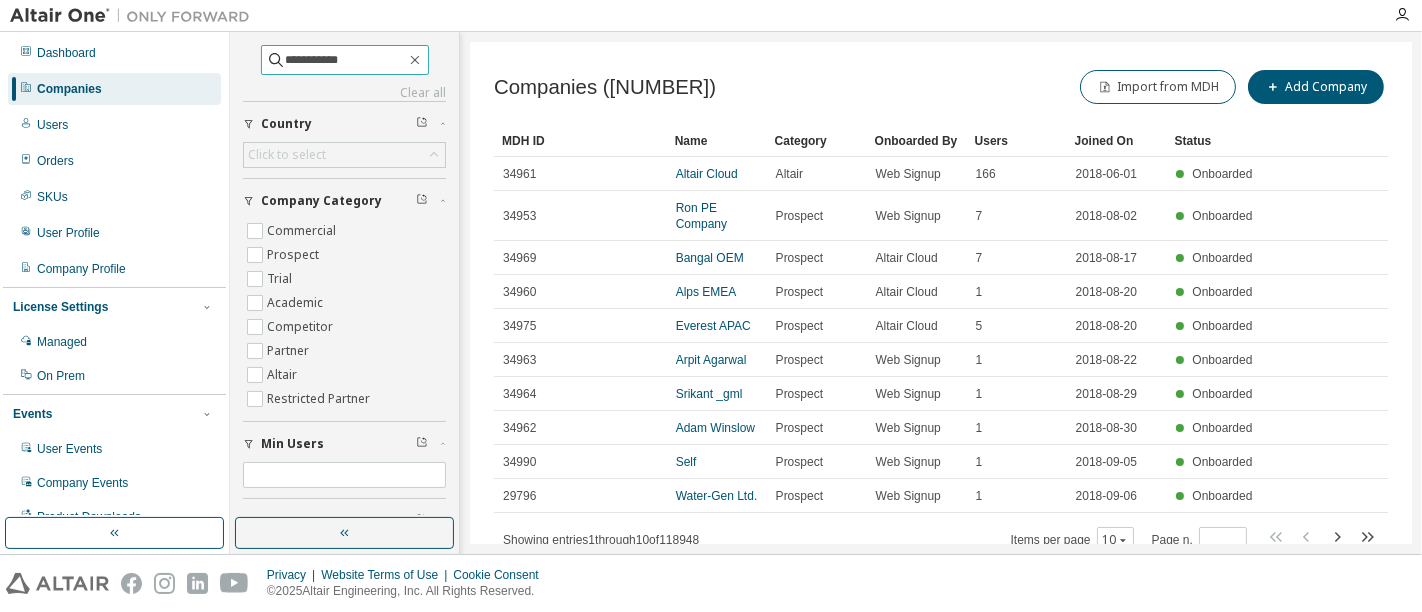 type on "**********" 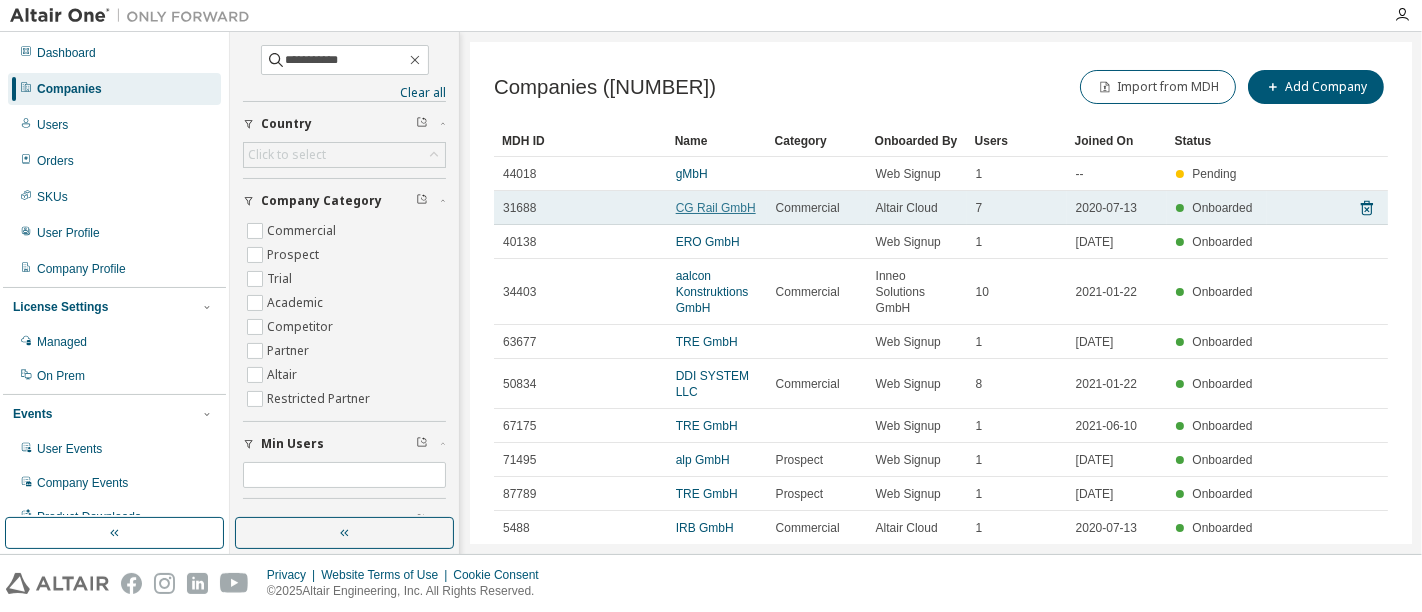 click on "CG Rail GmbH" at bounding box center [716, 208] 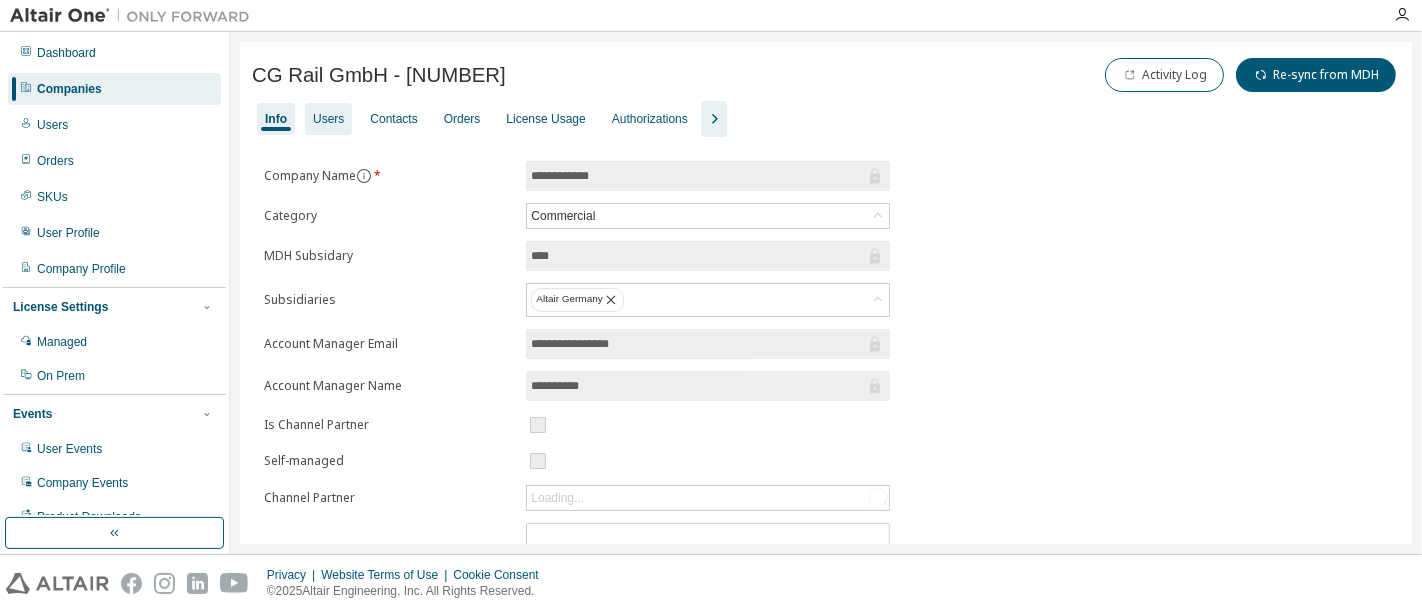 click on "Users" at bounding box center (328, 119) 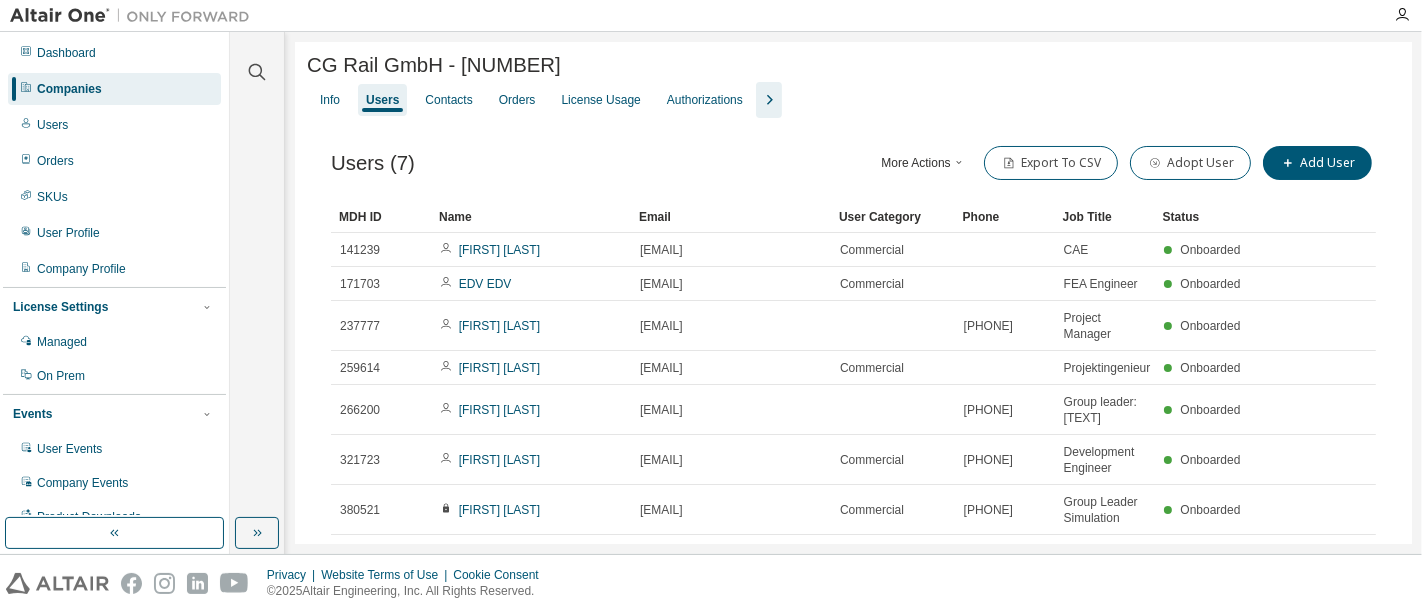 click 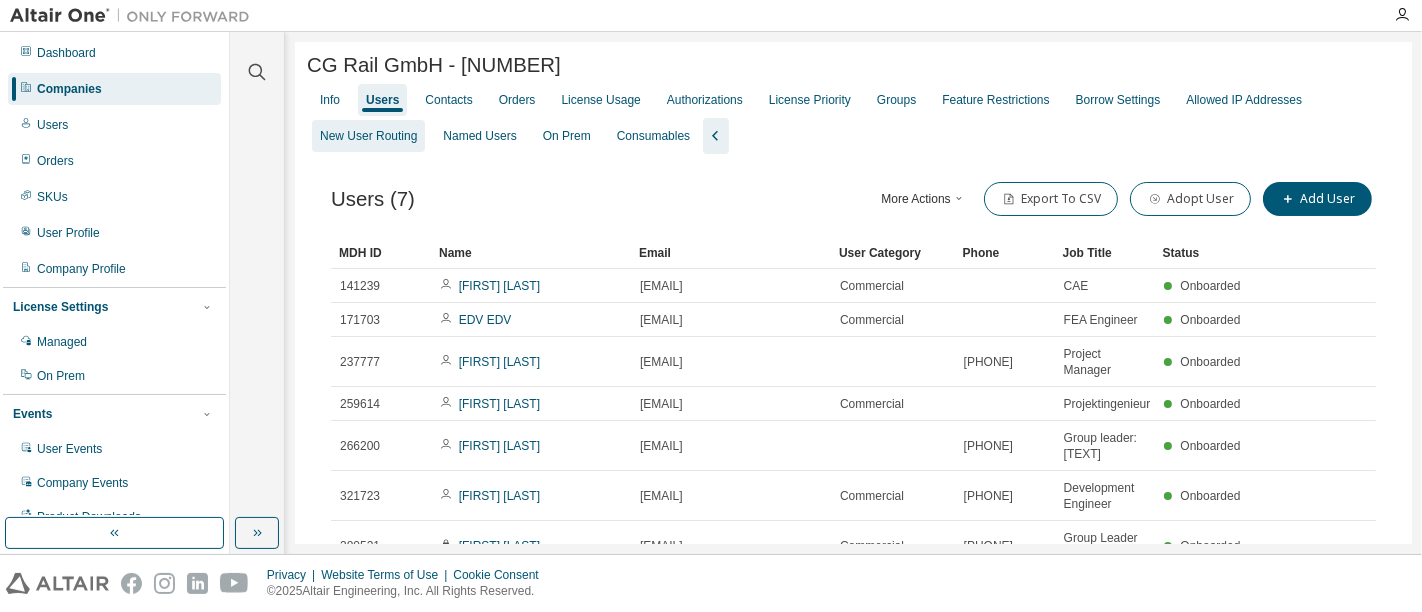 click on "New User Routing" at bounding box center (368, 136) 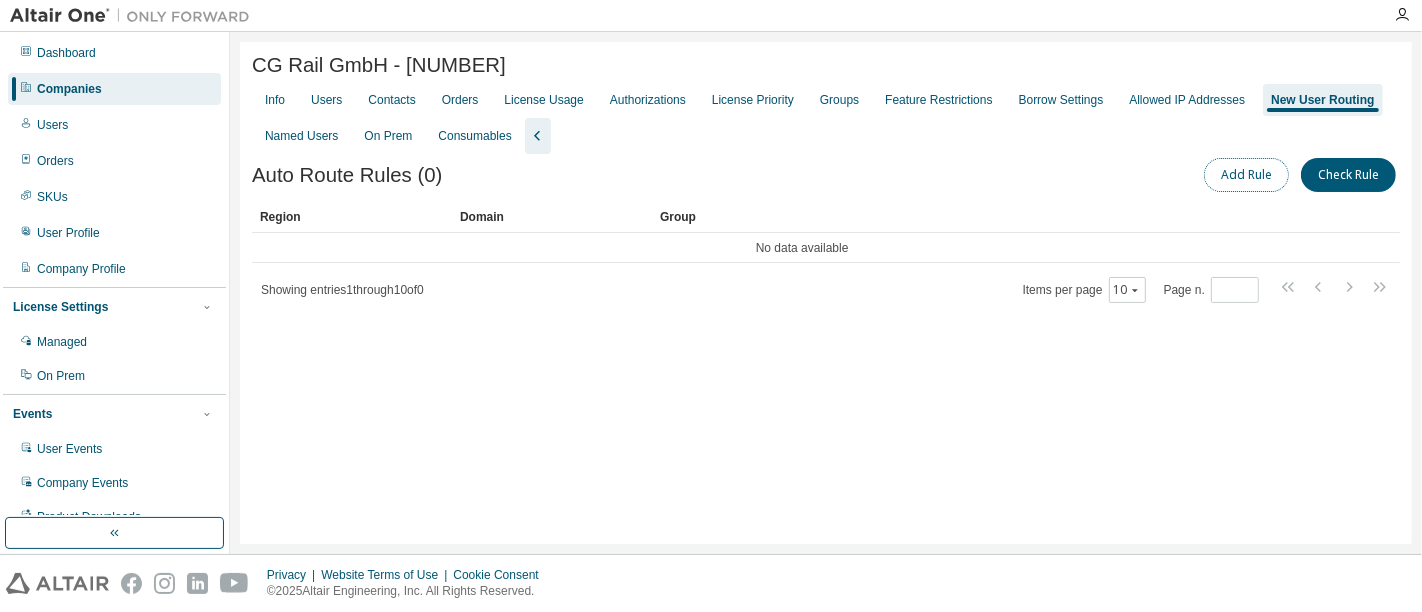 click on "Add Rule" at bounding box center [1246, 175] 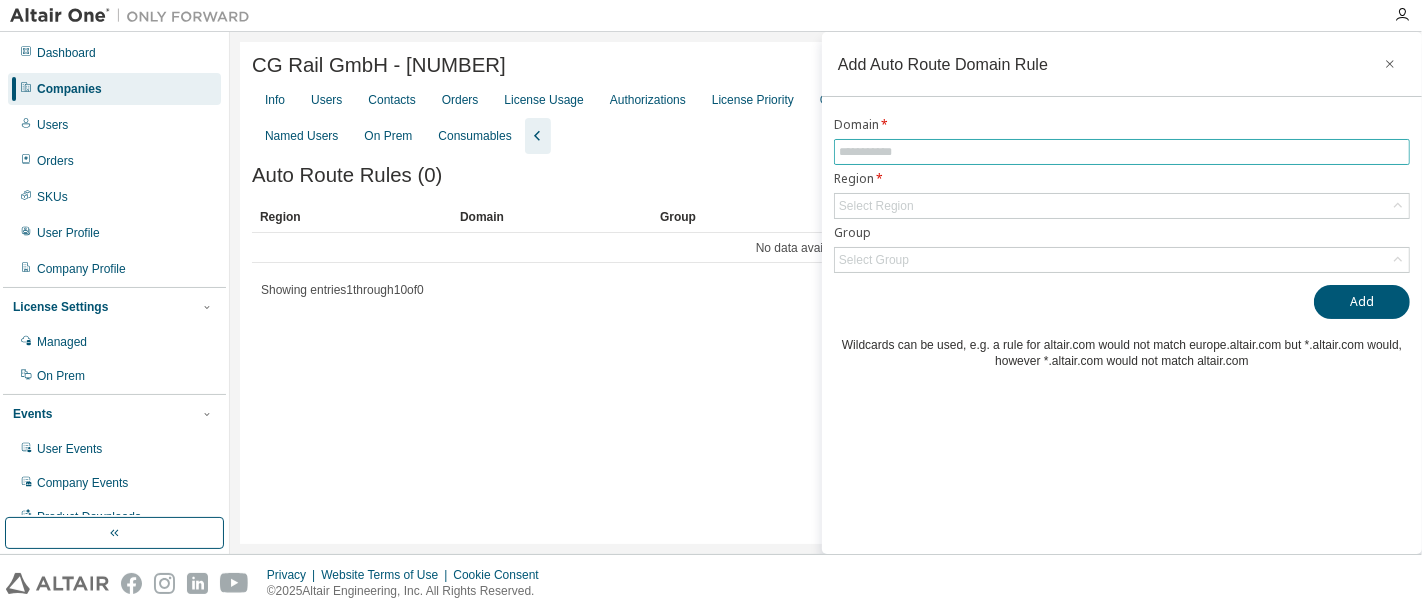 click at bounding box center [1122, 152] 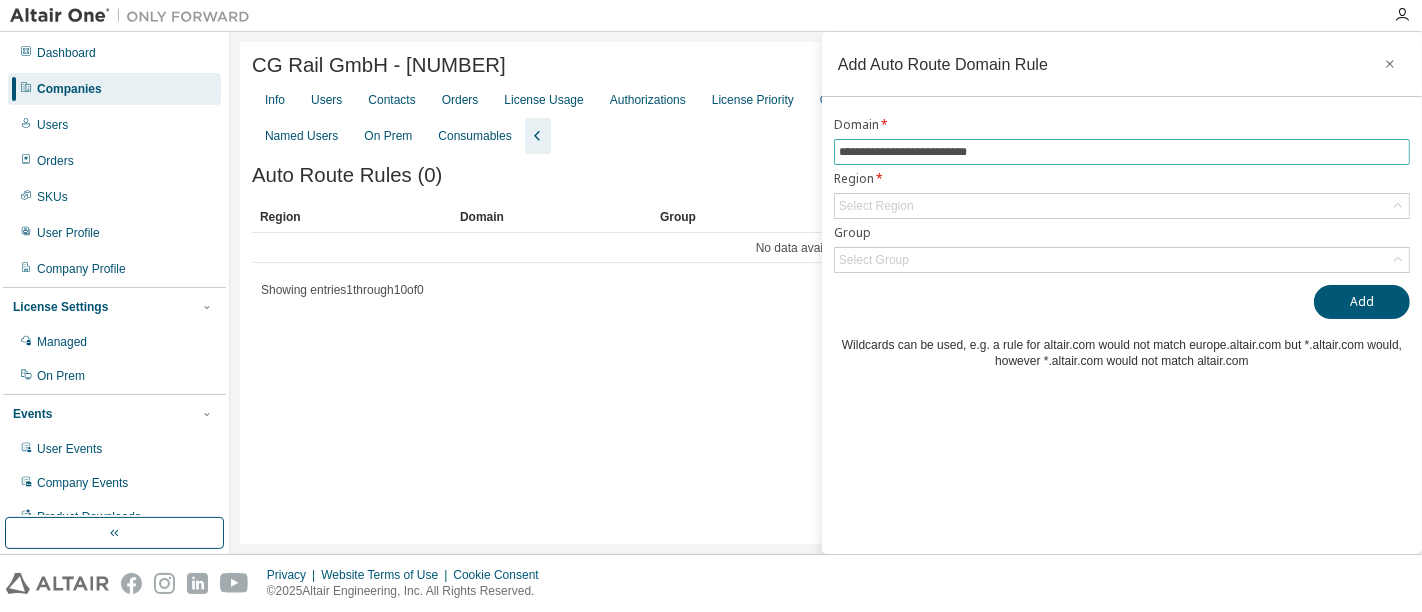 click on "**********" at bounding box center [1122, 152] 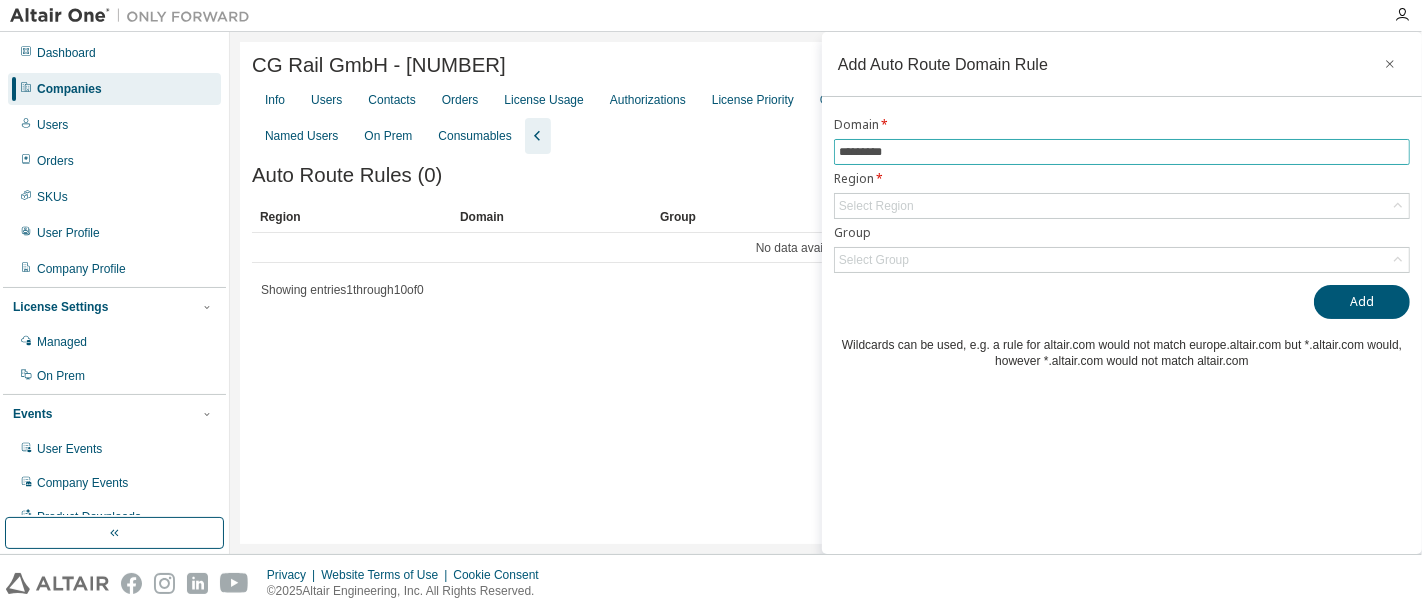 type on "*********" 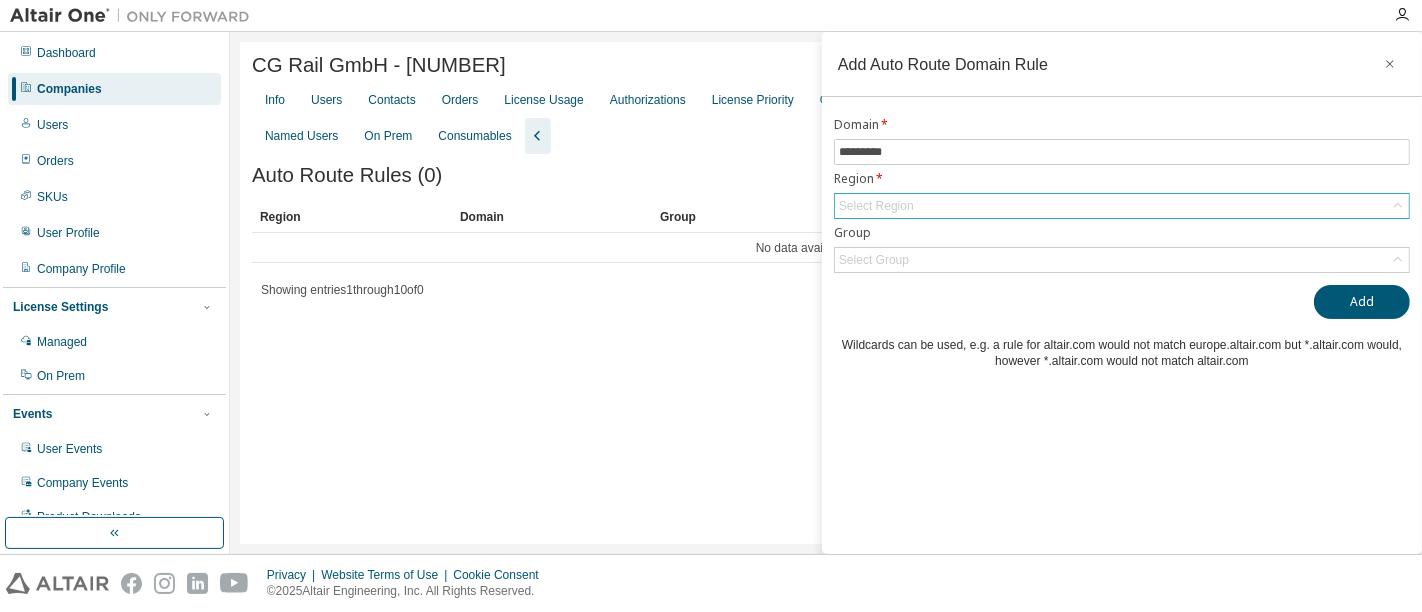 click on "Select Region" at bounding box center (1122, 206) 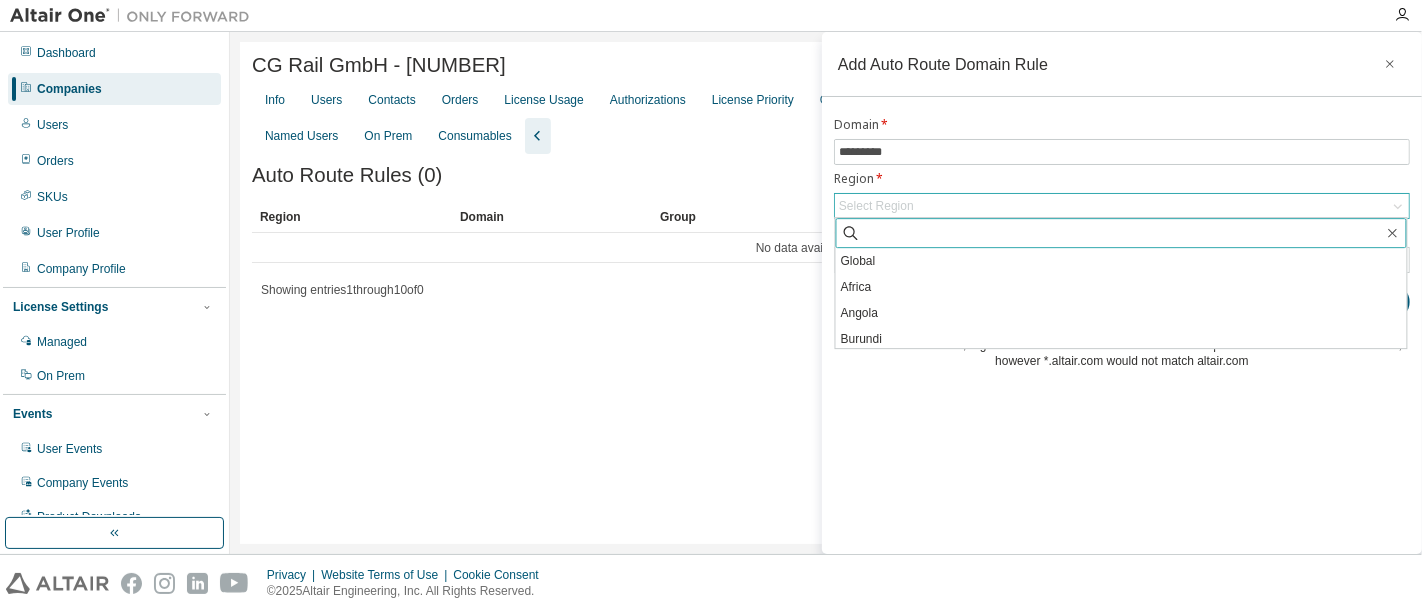 click at bounding box center [1122, 233] 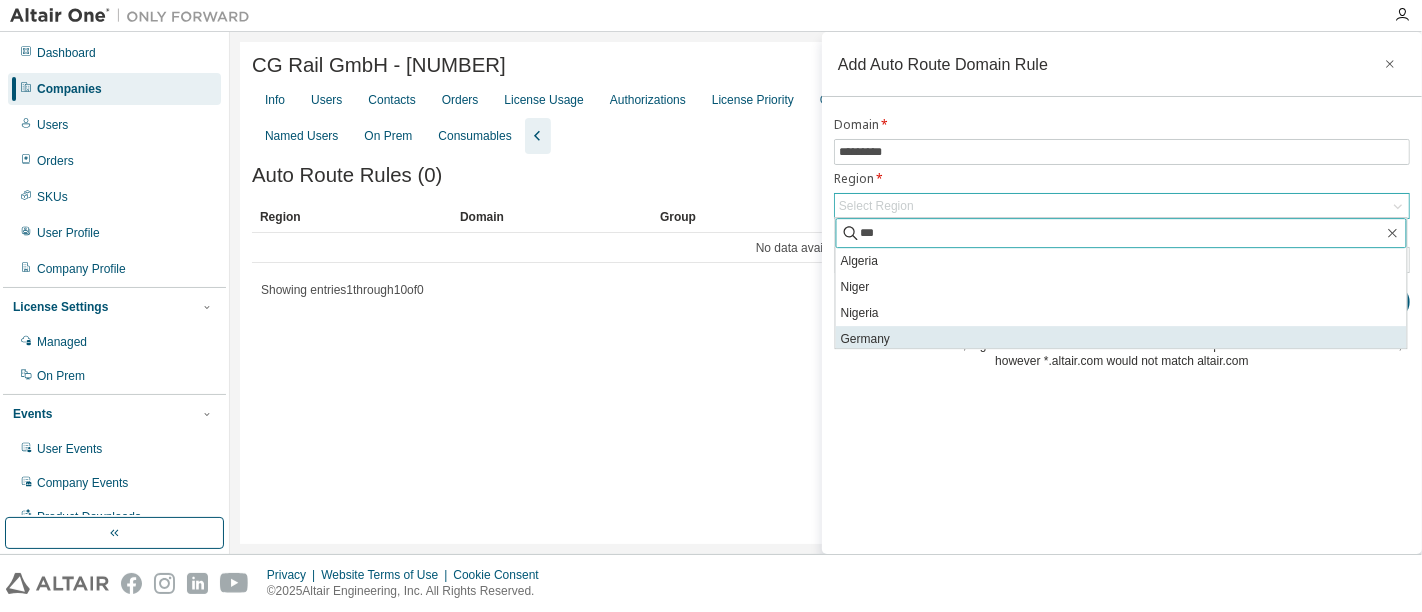 type on "***" 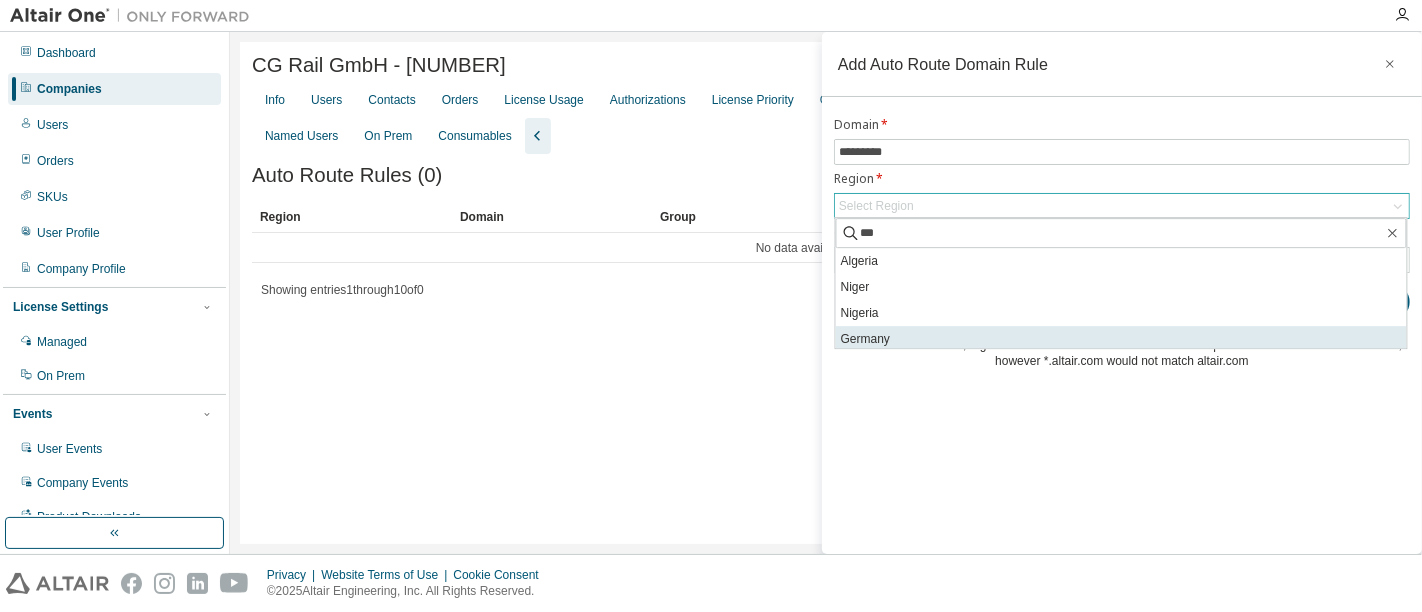 click on "Germany" at bounding box center (1121, 339) 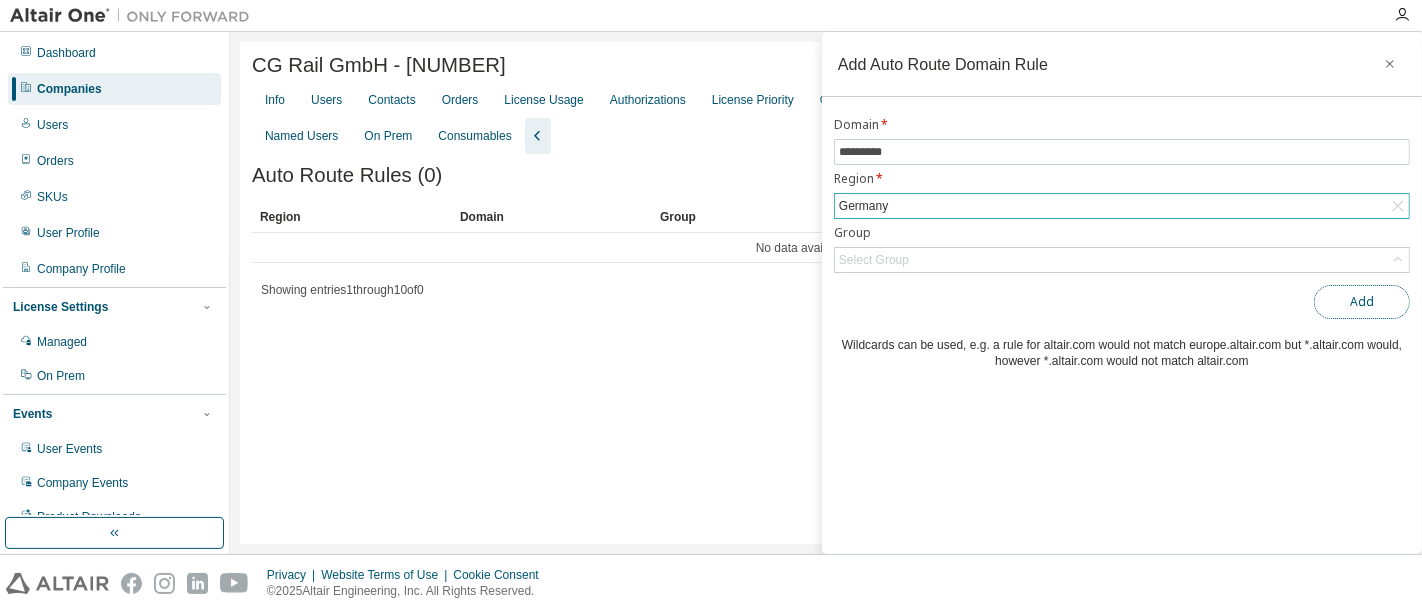 click on "Add" at bounding box center [1362, 302] 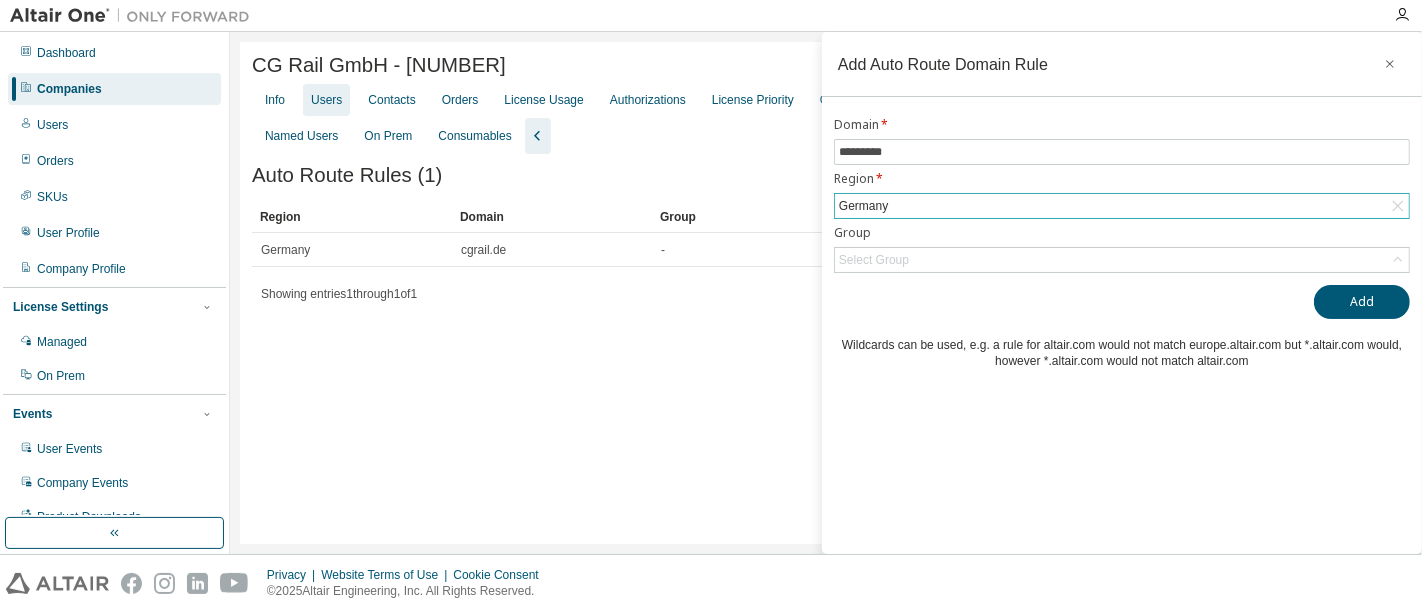 click on "Users" at bounding box center (326, 100) 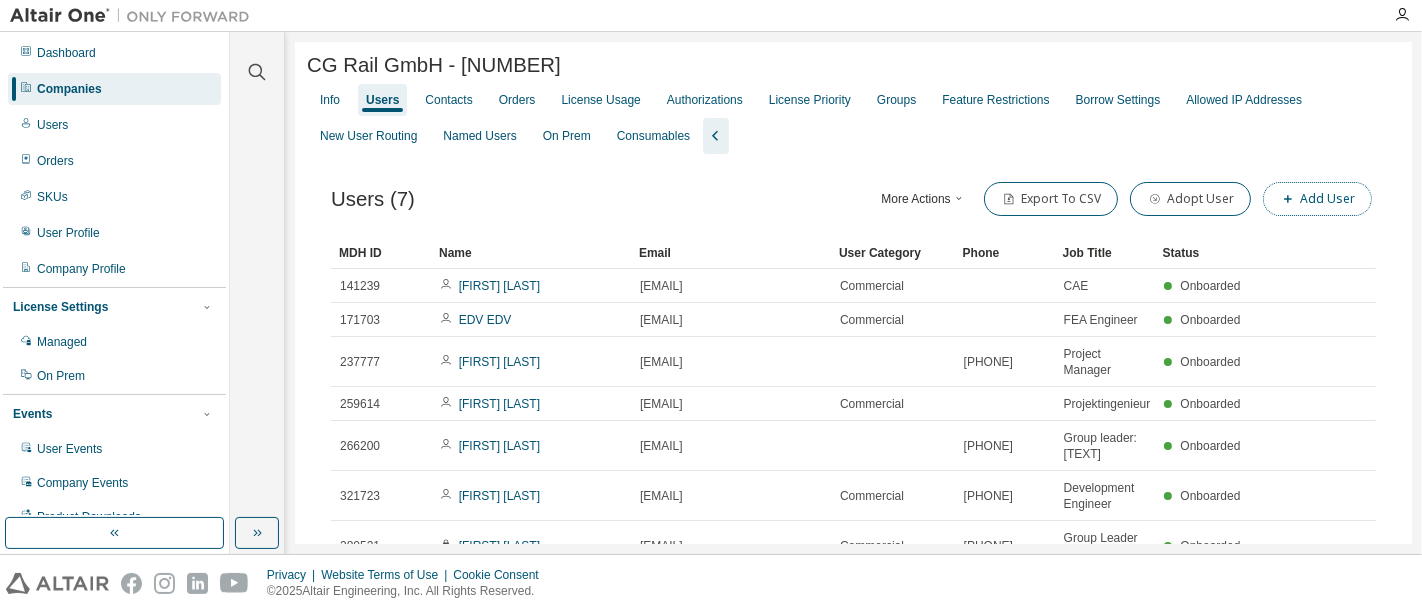 click on "Add User" at bounding box center (1317, 199) 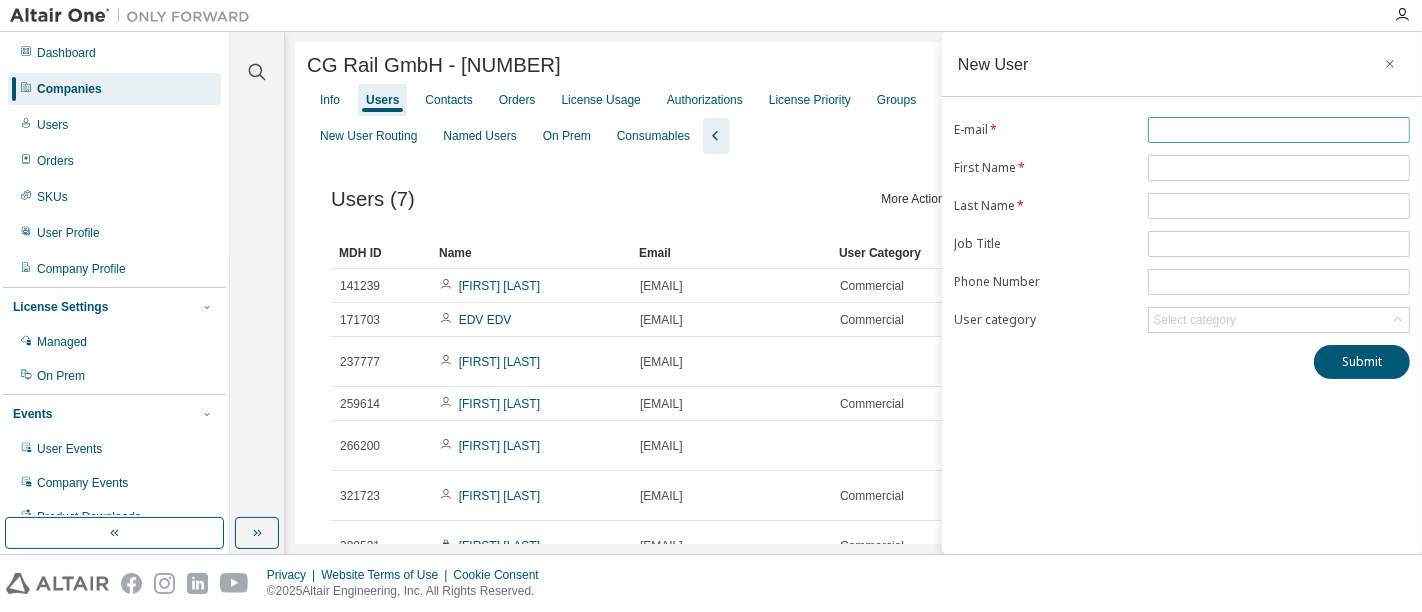 click at bounding box center (1279, 130) 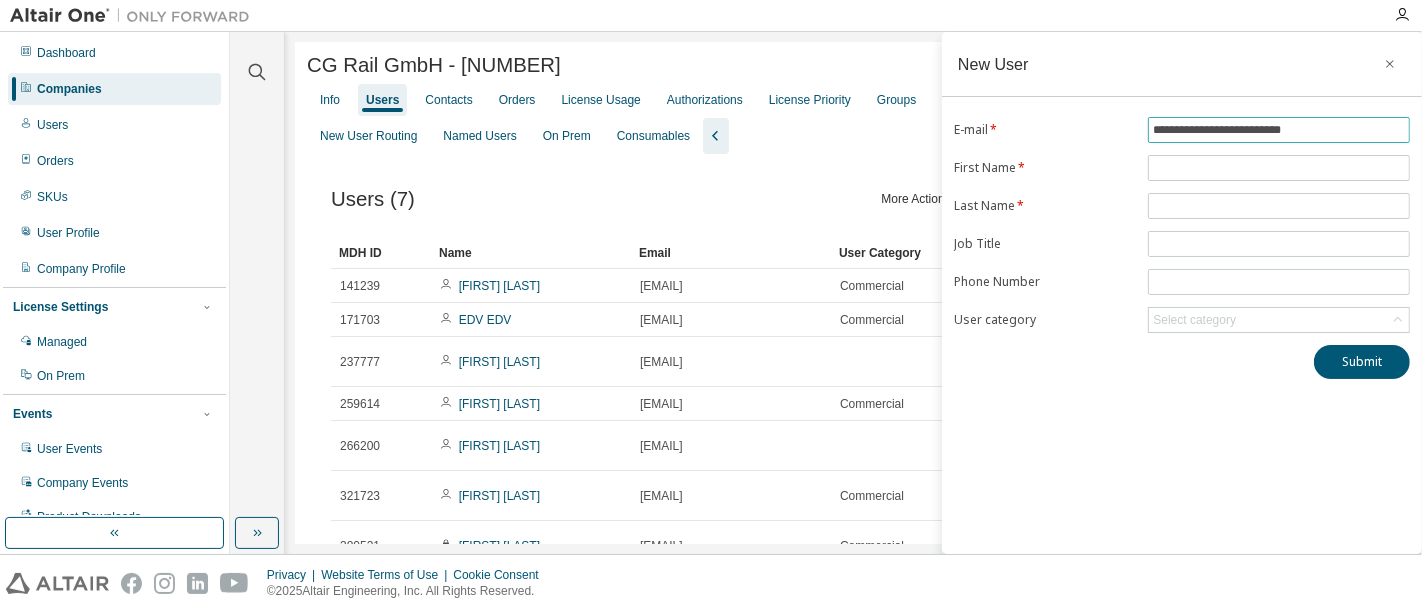 type on "**********" 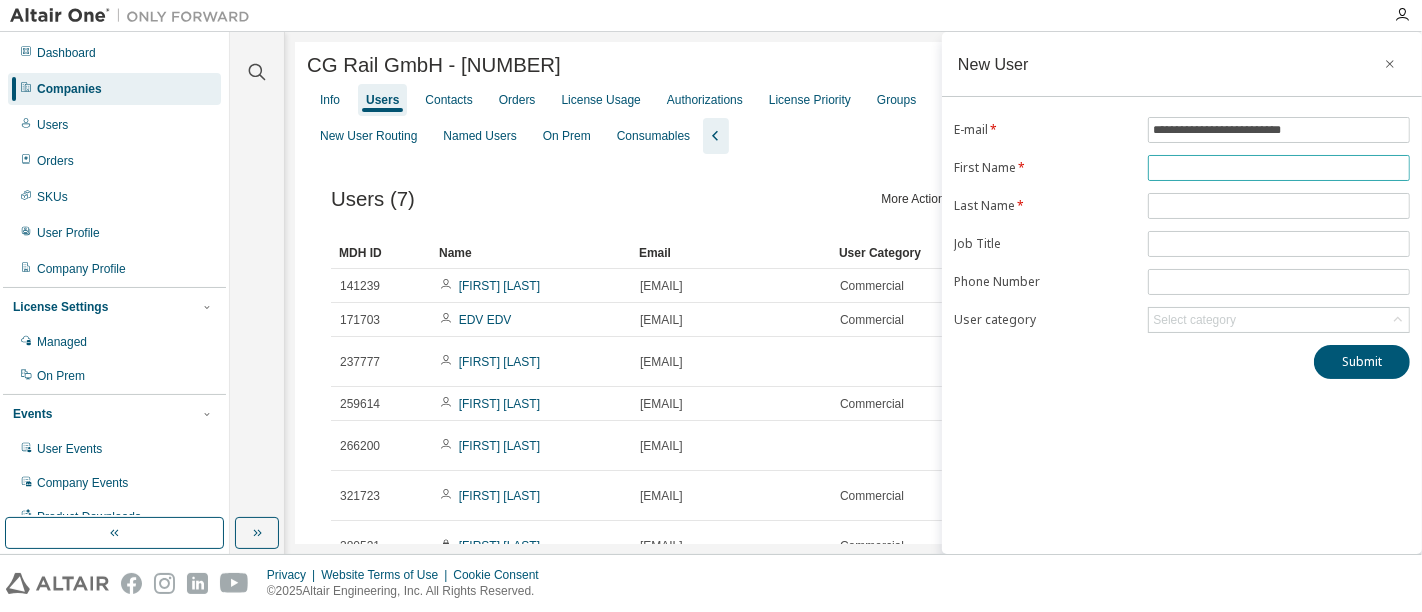 click at bounding box center (1279, 168) 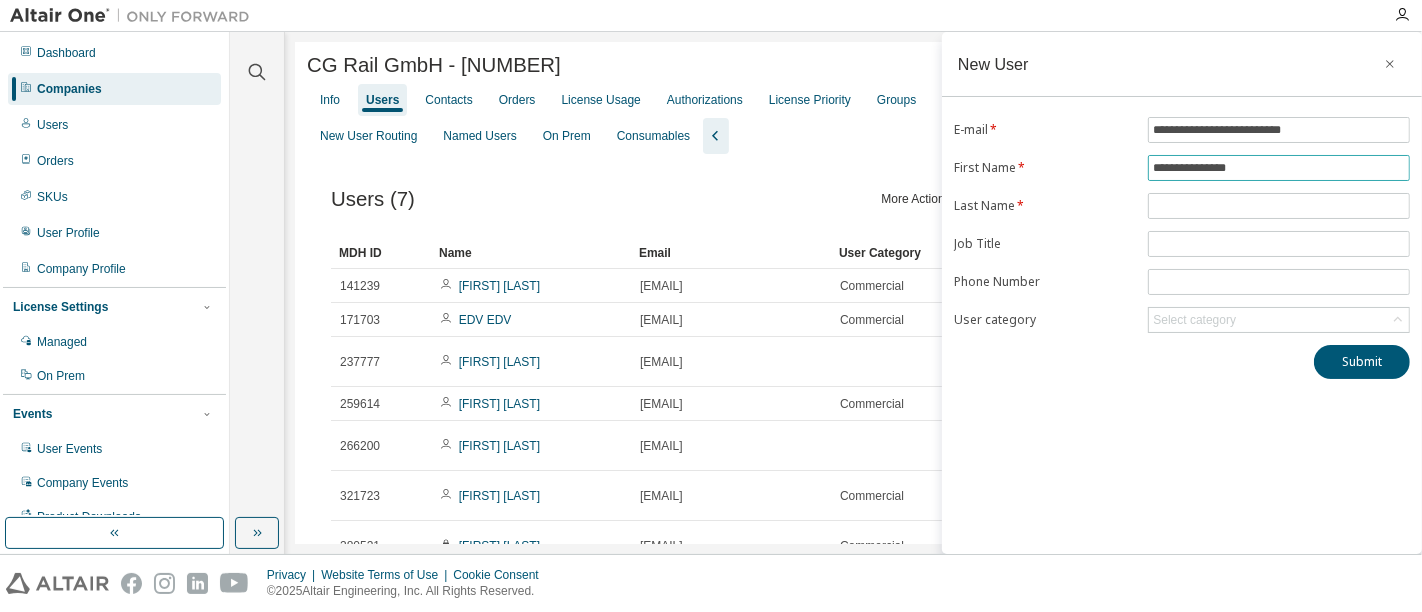 click on "**********" at bounding box center (1279, 168) 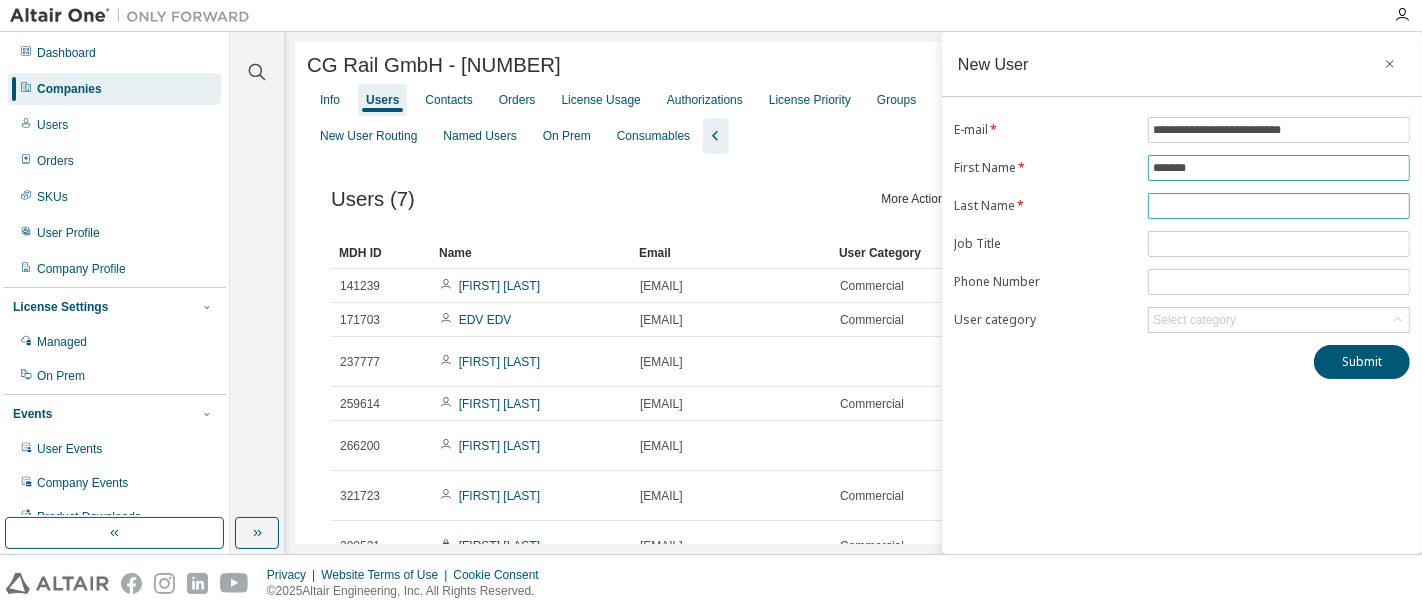 type on "*******" 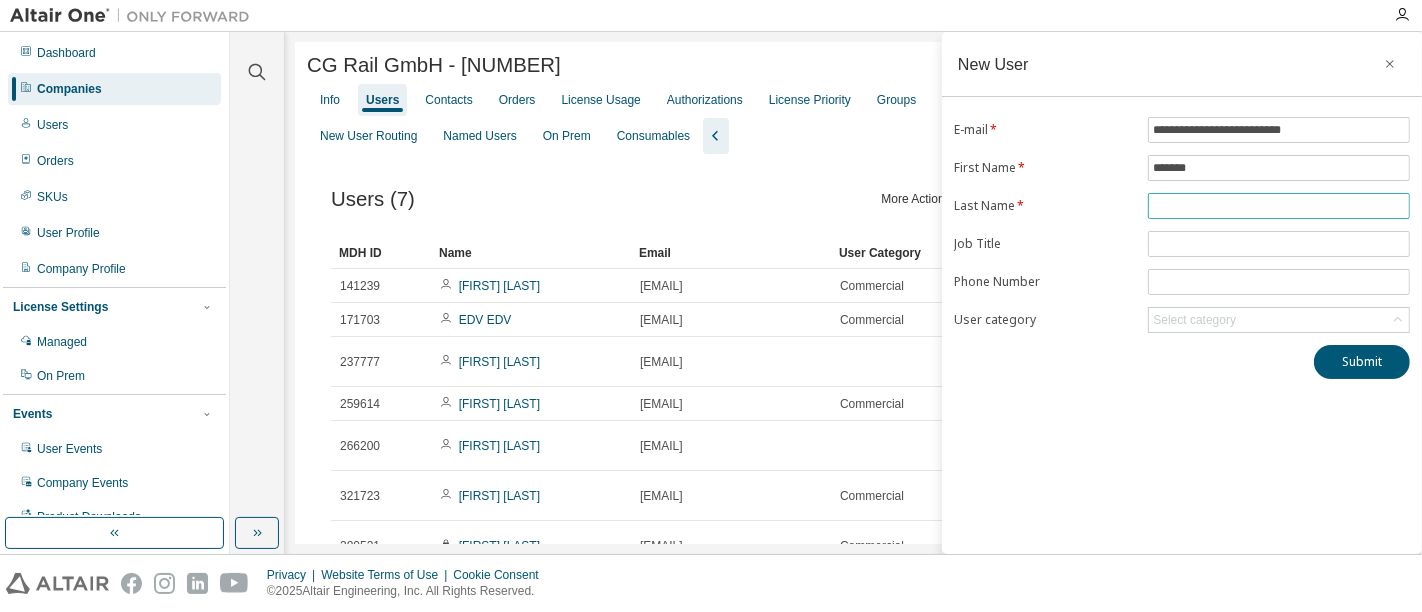 click at bounding box center (1279, 206) 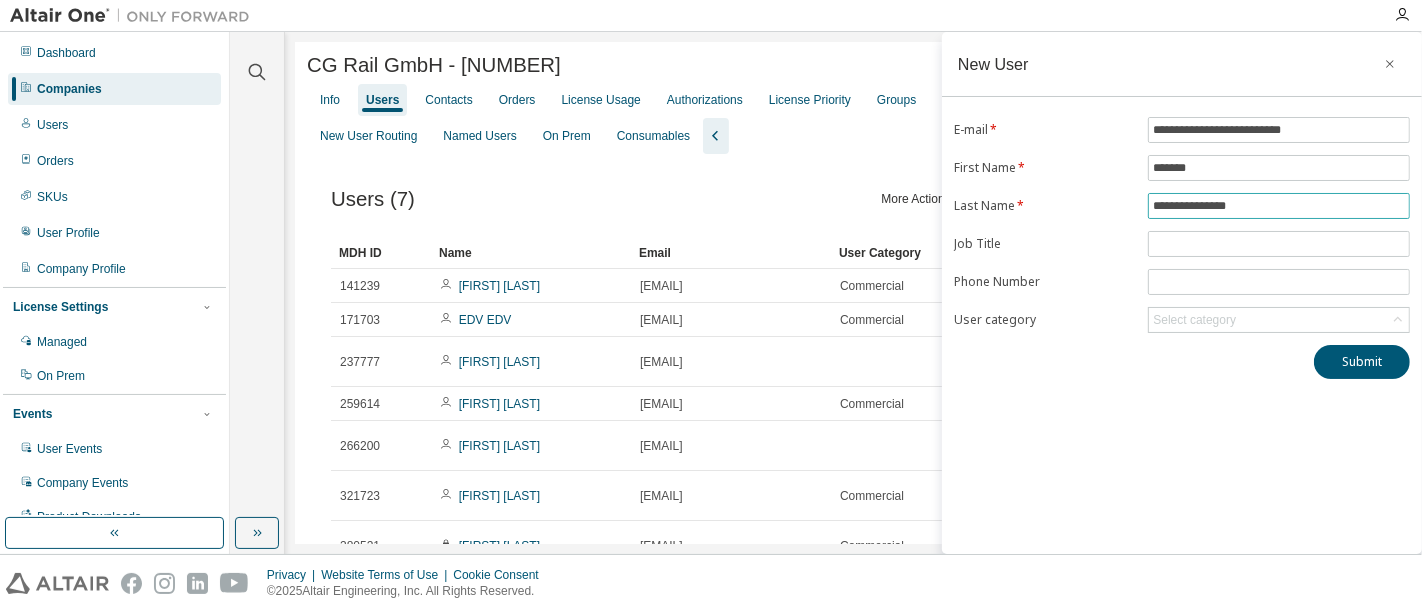 click on "**********" at bounding box center (1279, 206) 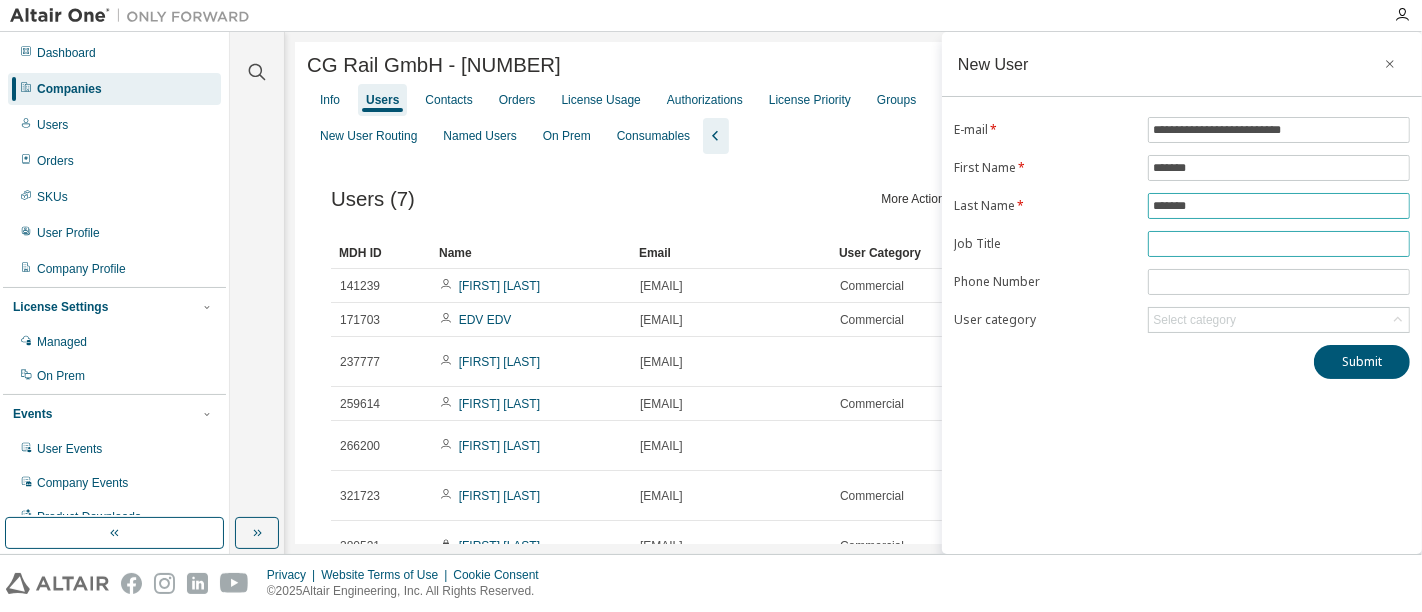 type on "*******" 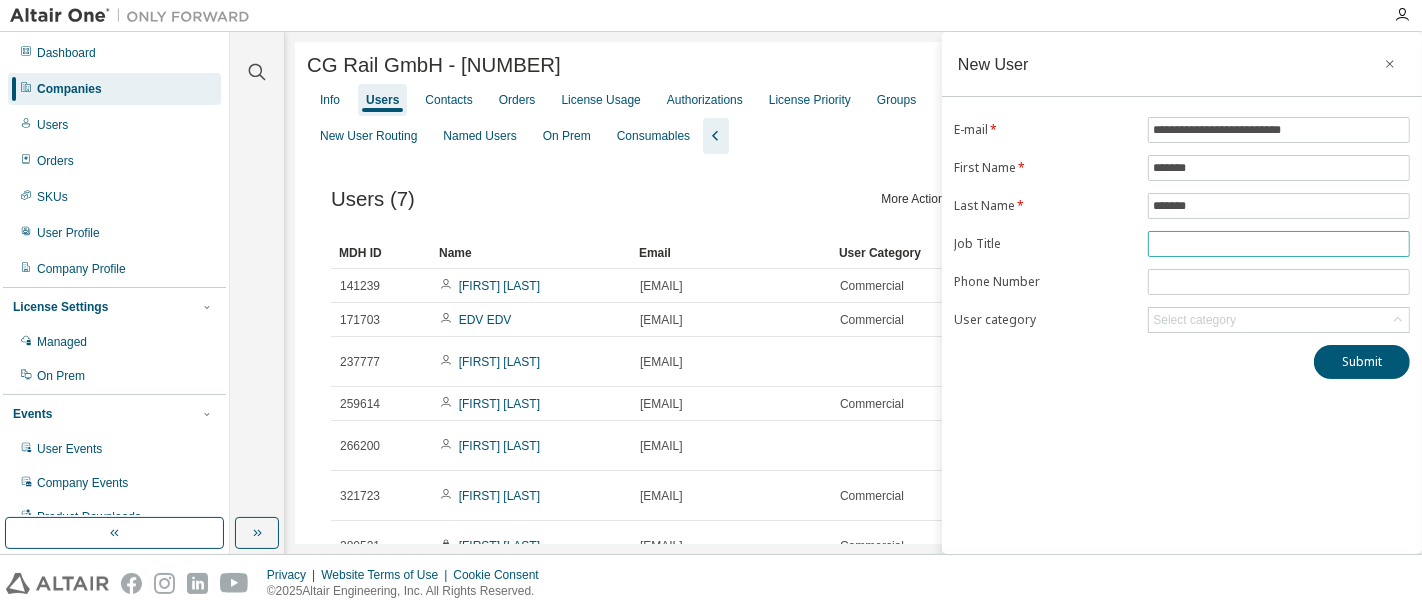 click at bounding box center (1279, 244) 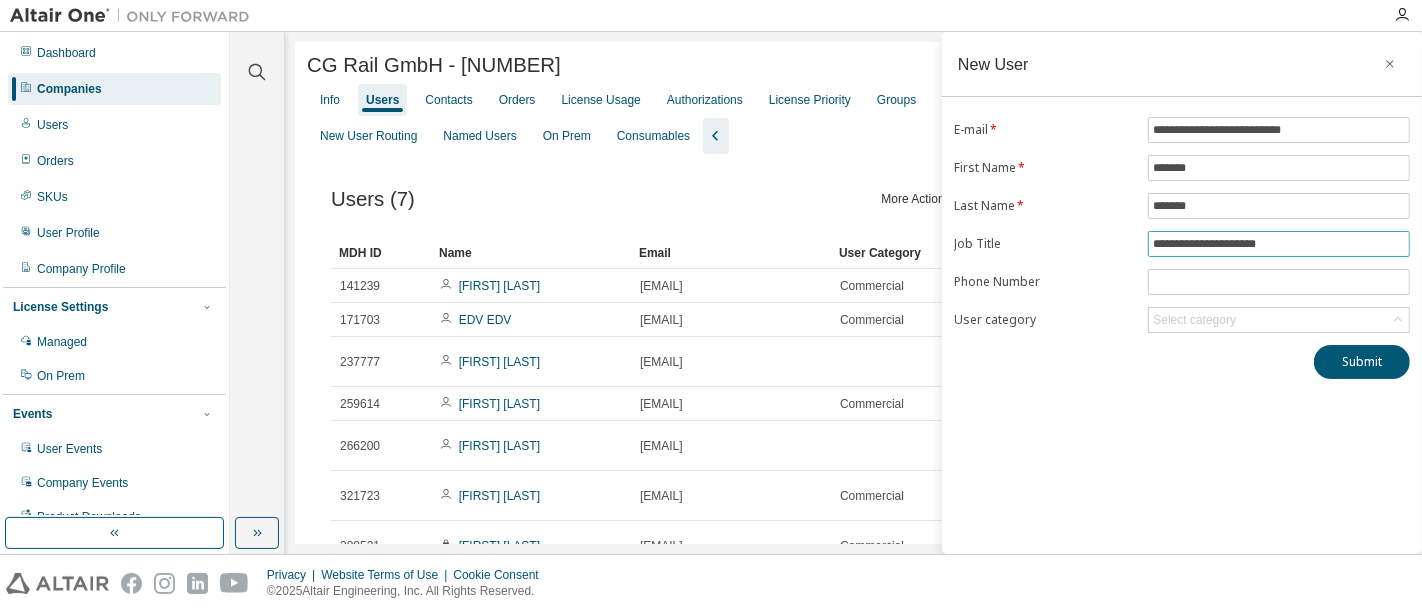 click on "Submit" at bounding box center [1362, 362] 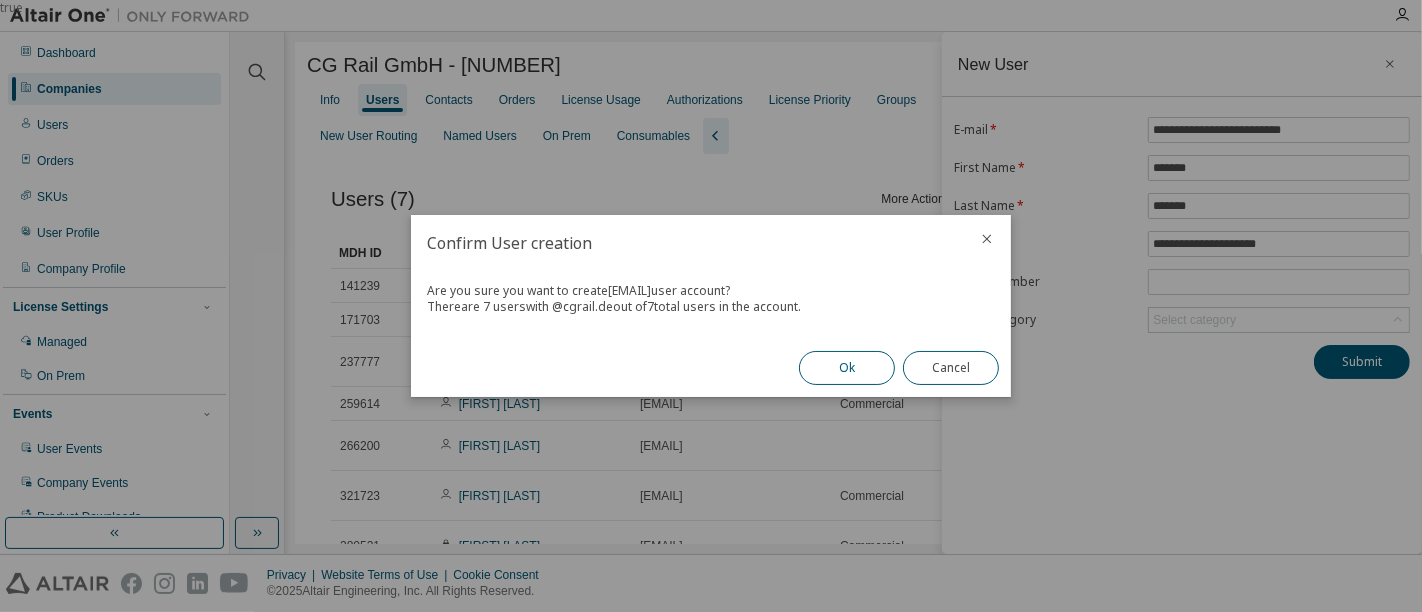 click on "Ok" at bounding box center (847, 368) 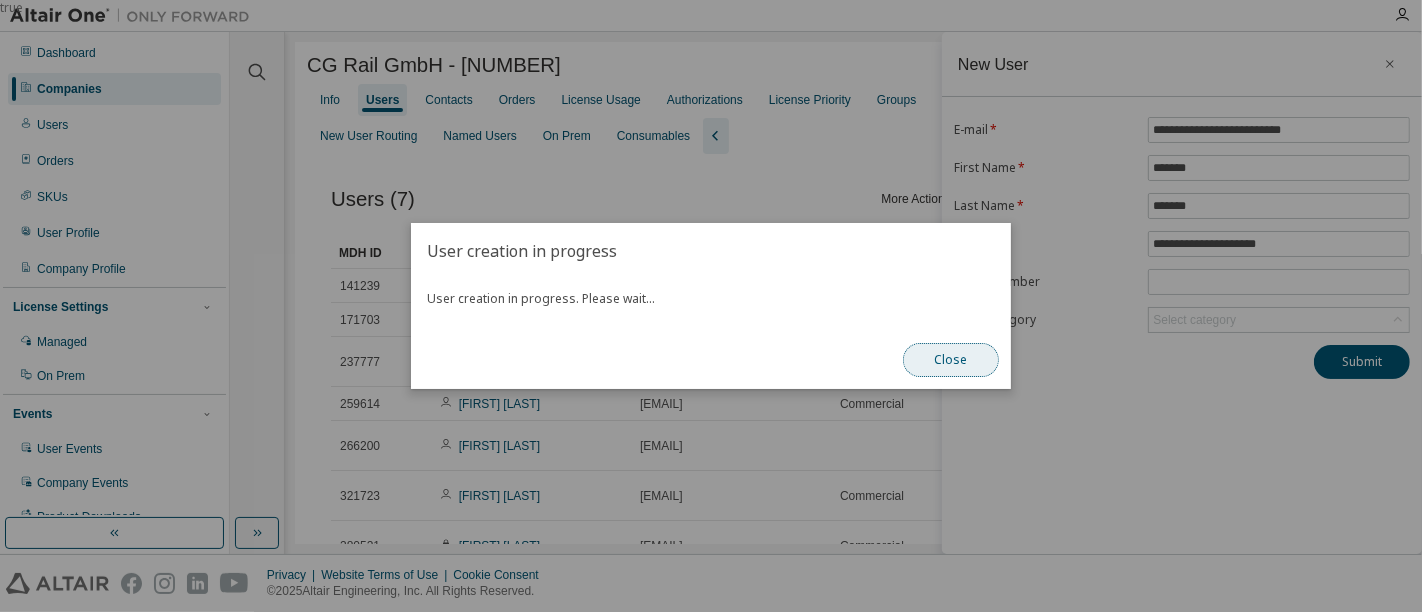 click on "Close" at bounding box center [951, 360] 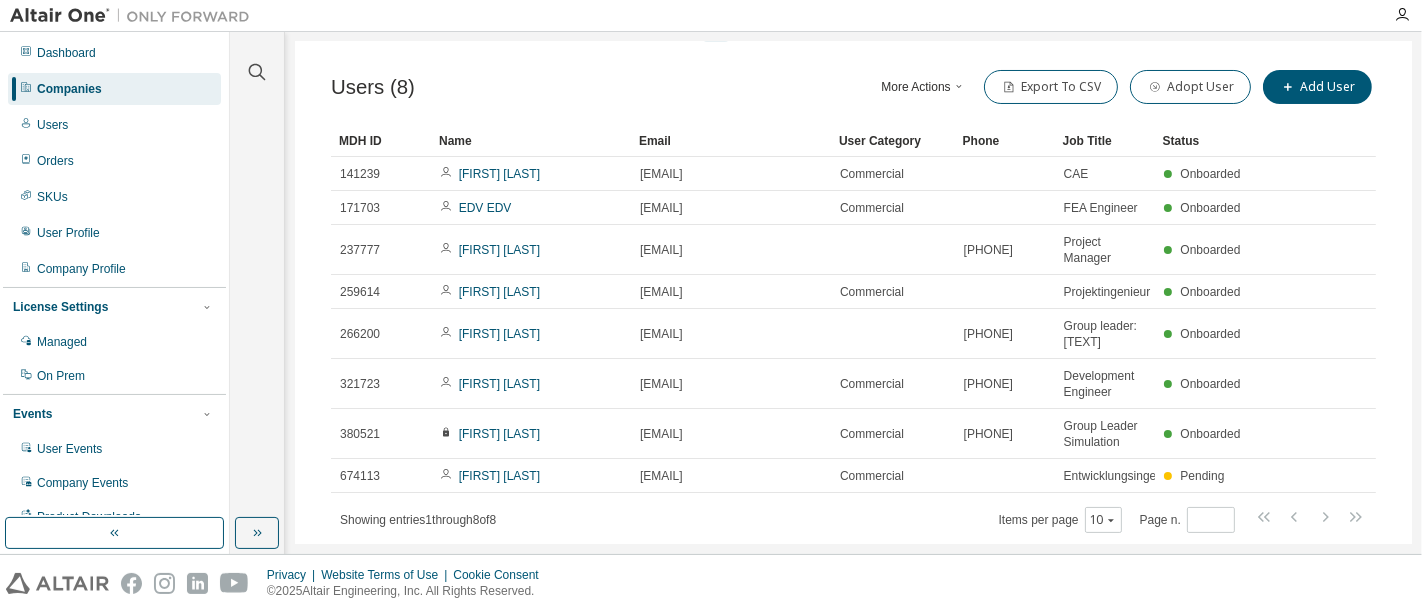 scroll, scrollTop: 0, scrollLeft: 0, axis: both 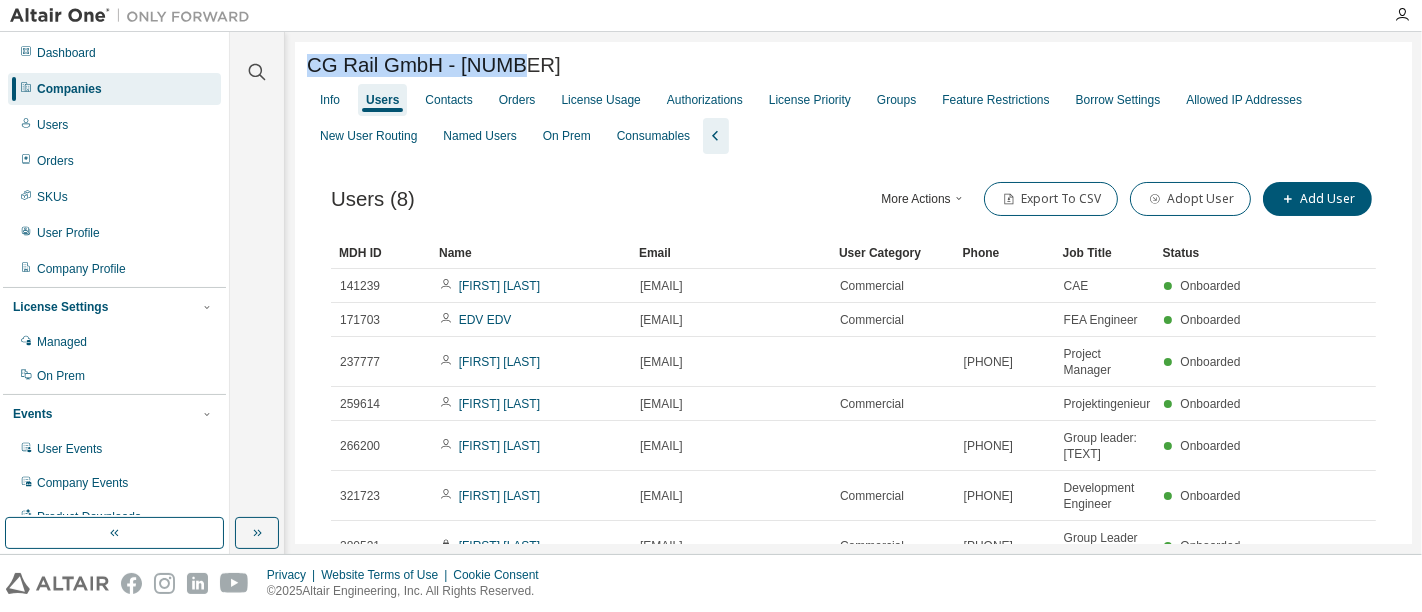 drag, startPoint x: 531, startPoint y: 68, endPoint x: 309, endPoint y: 62, distance: 222.08107 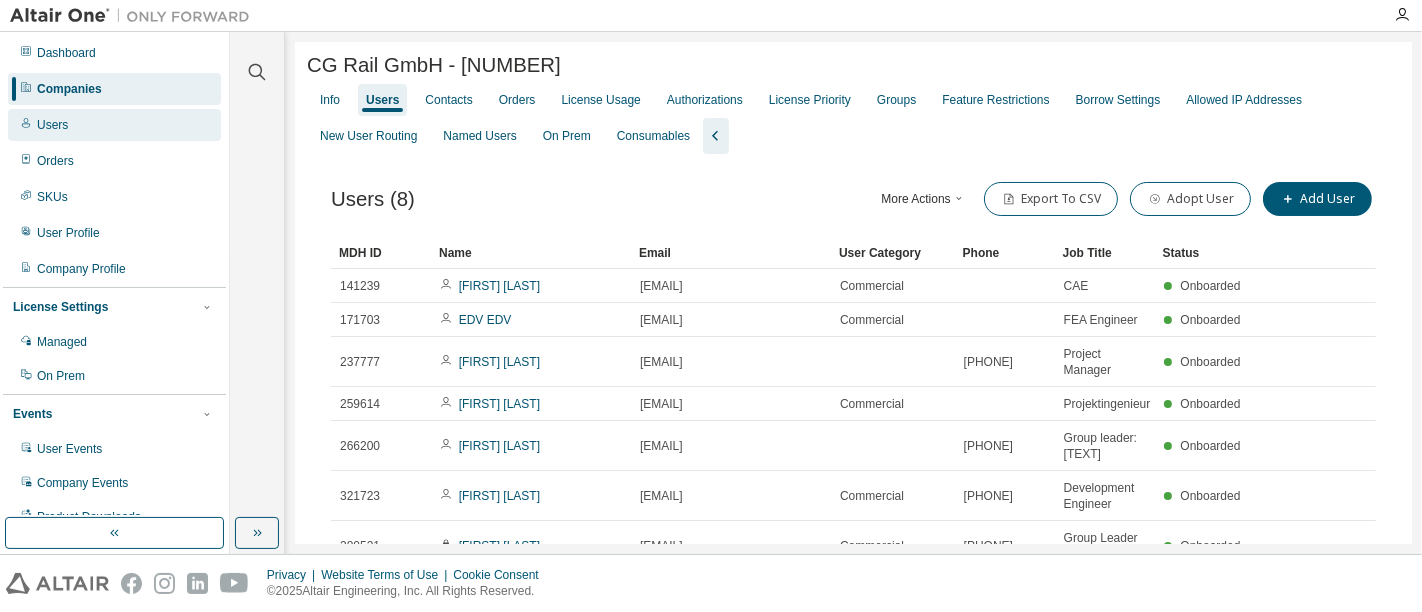 click on "Users" at bounding box center (114, 125) 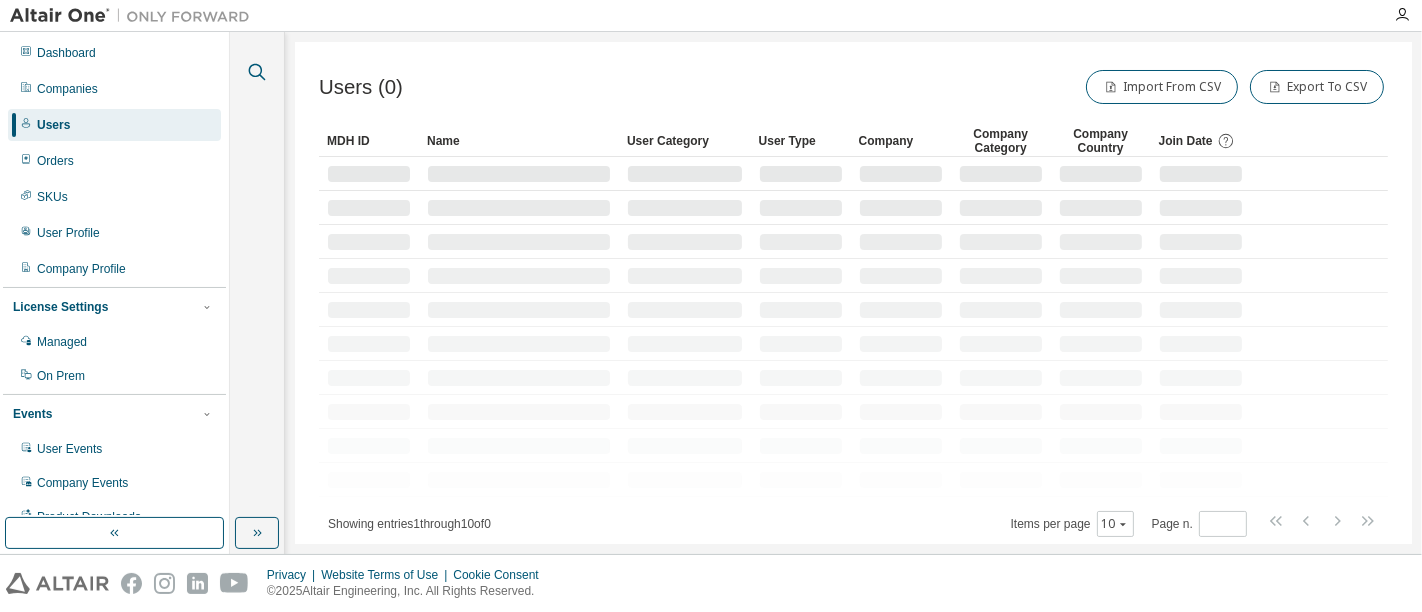 click 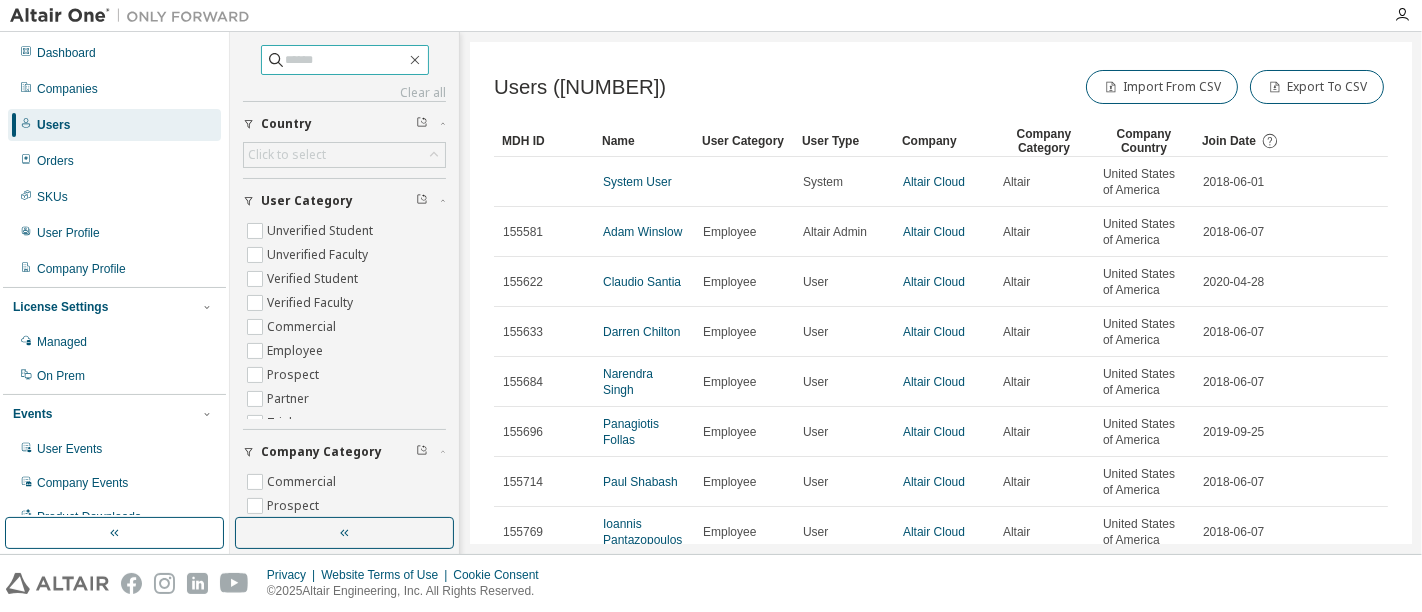 click at bounding box center (346, 60) 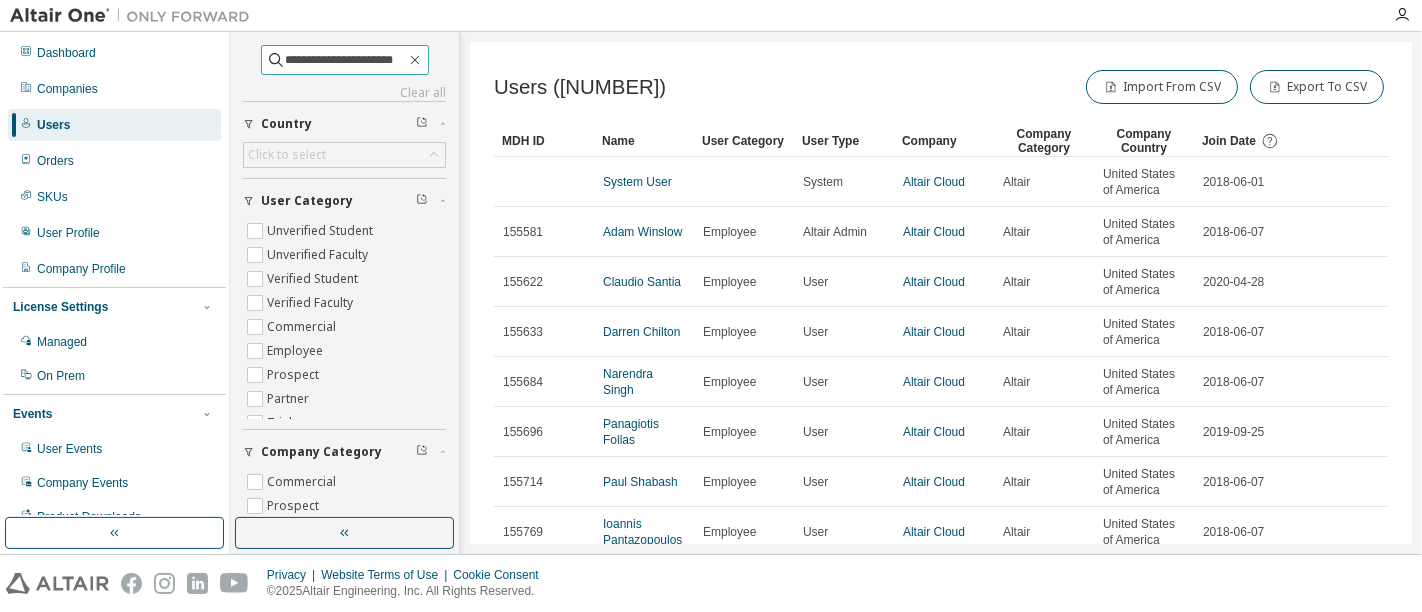 type on "**********" 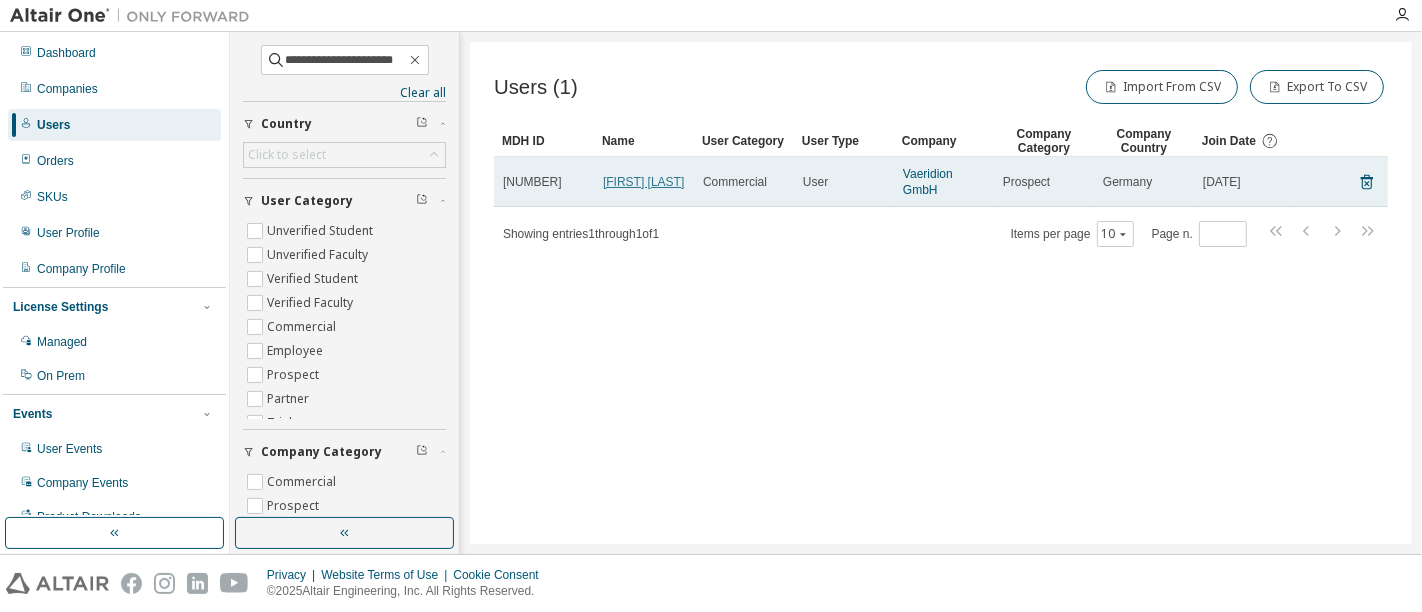 click on "[FIRST] [LAST]" at bounding box center (643, 182) 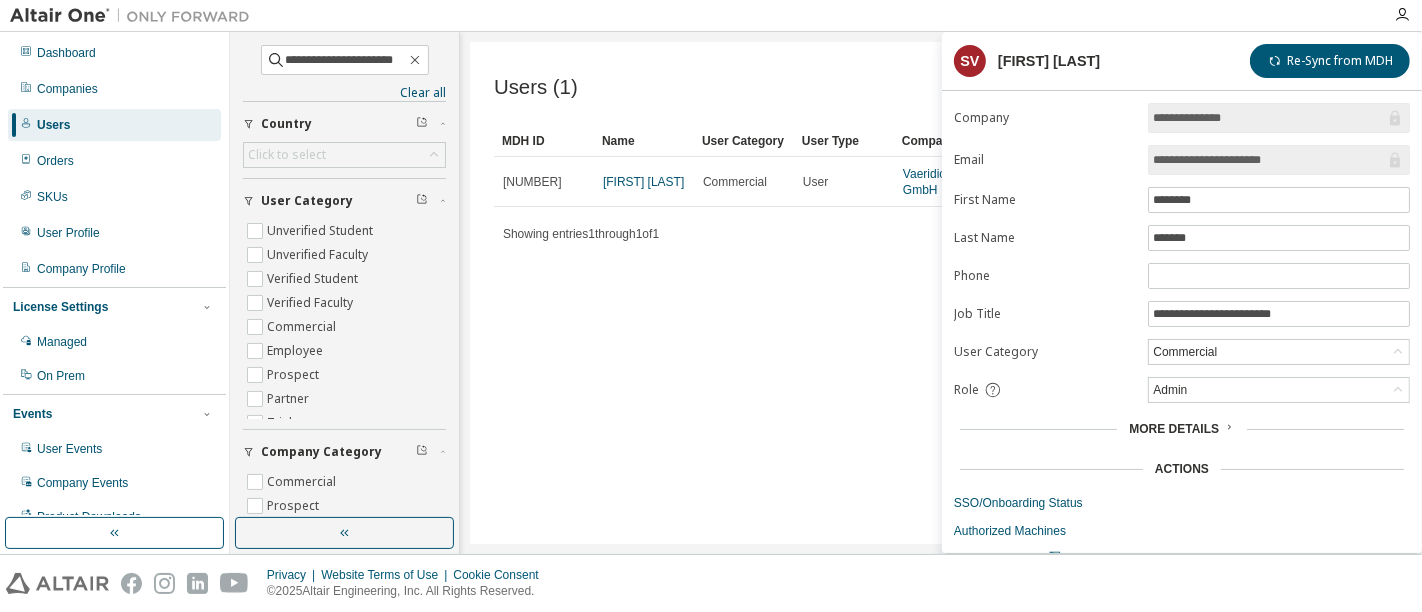 scroll, scrollTop: 62, scrollLeft: 0, axis: vertical 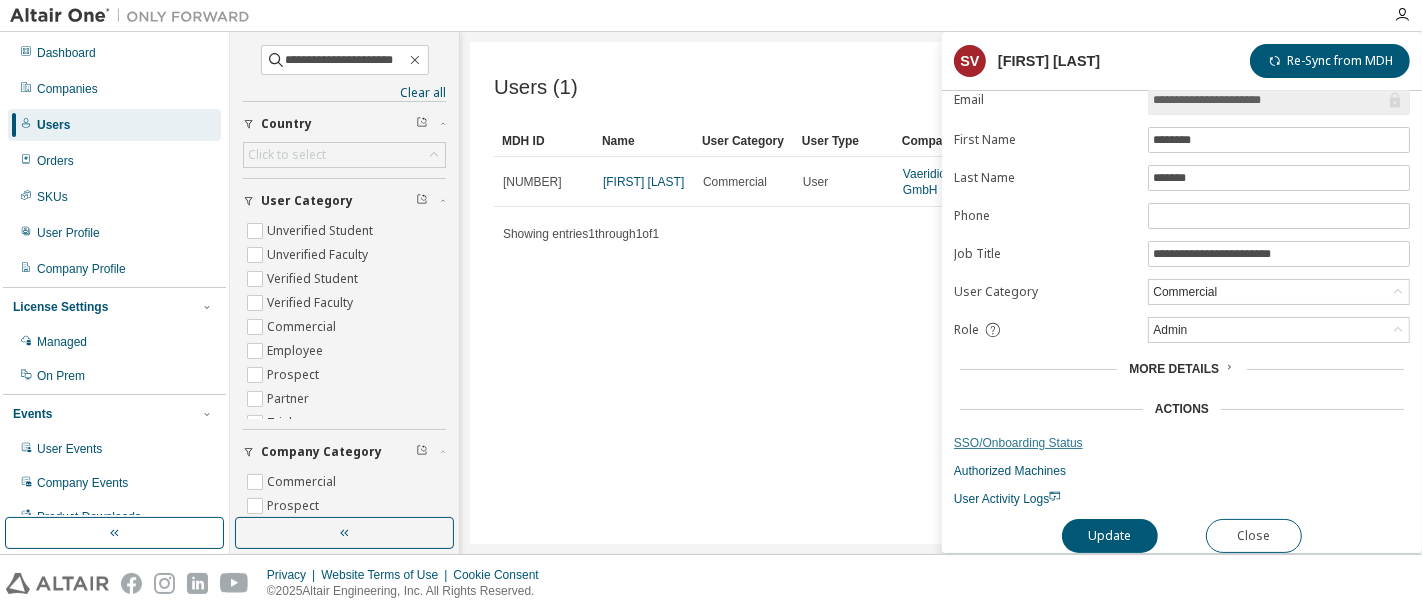 click on "SSO/Onboarding Status" at bounding box center [1182, 443] 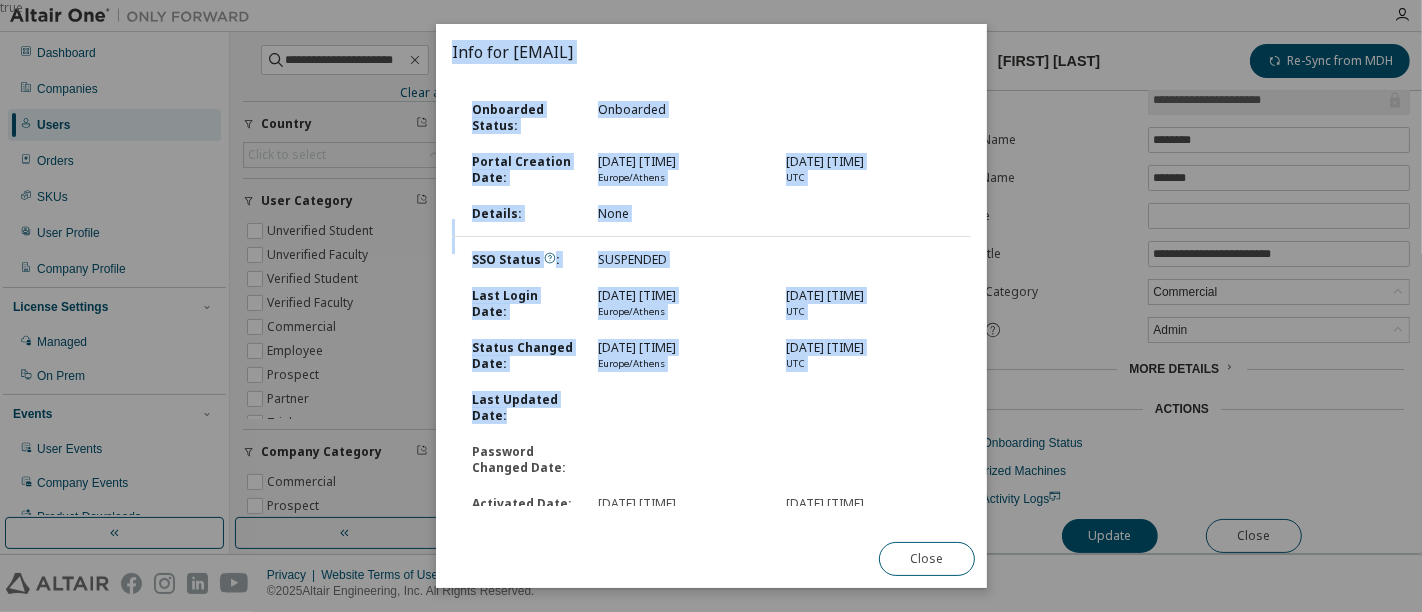 drag, startPoint x: 1016, startPoint y: 438, endPoint x: 931, endPoint y: 390, distance: 97.6166 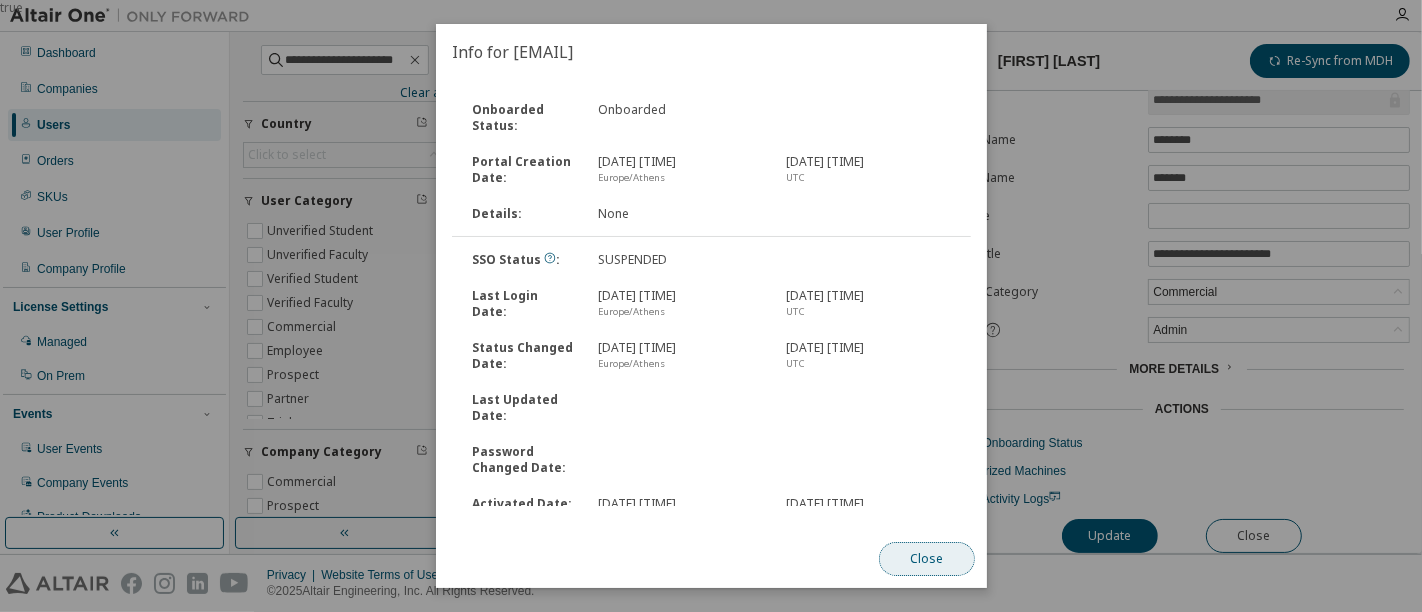 click on "Close" at bounding box center [926, 559] 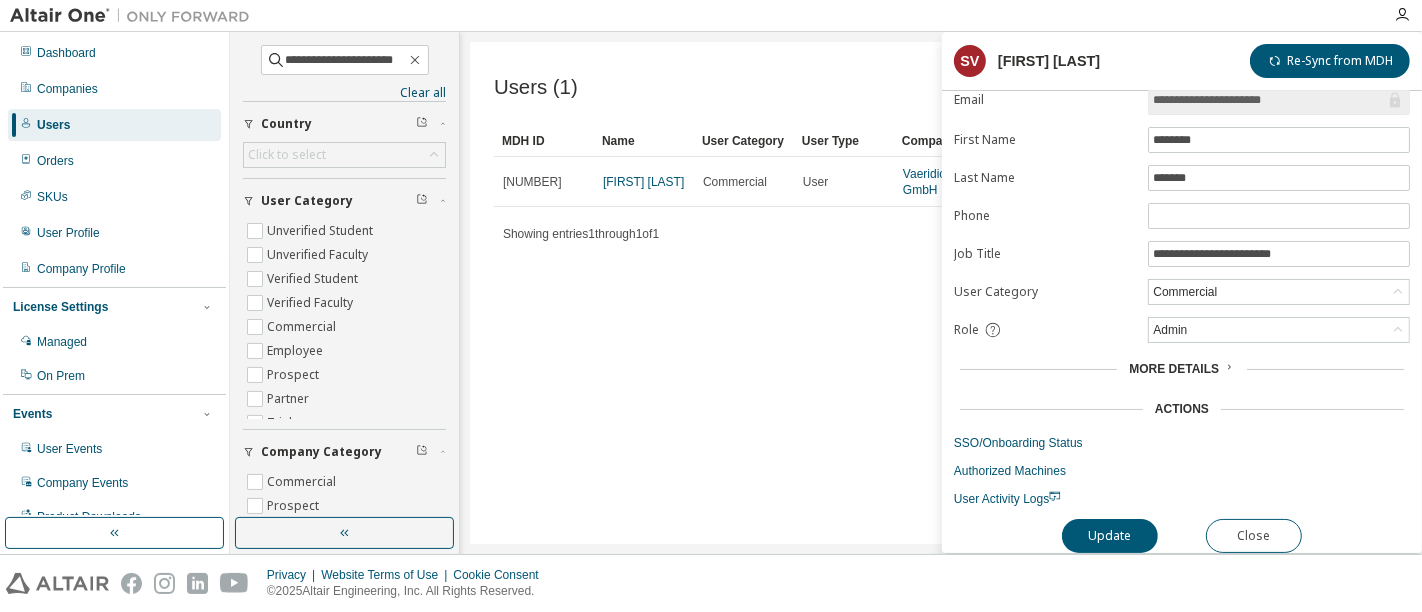 click on "Users ([NUMBER]) Companies ([NUMBER]) Users ([NUMBER]) Import From CSV Export To CSV Clear Load Save Save As Field Operator Value Select filter Select operand Add criteria Search MDH ID Name User Category User Type Company Company Category Company Country Join Date [NUMBER] [FIRST] [LAST] Commercial User [COMPANY] Prospect [COUNTRY] [DATE] Showing entries  1  through  1  of  1 Items per page 10 Page n. *" at bounding box center (941, 293) 